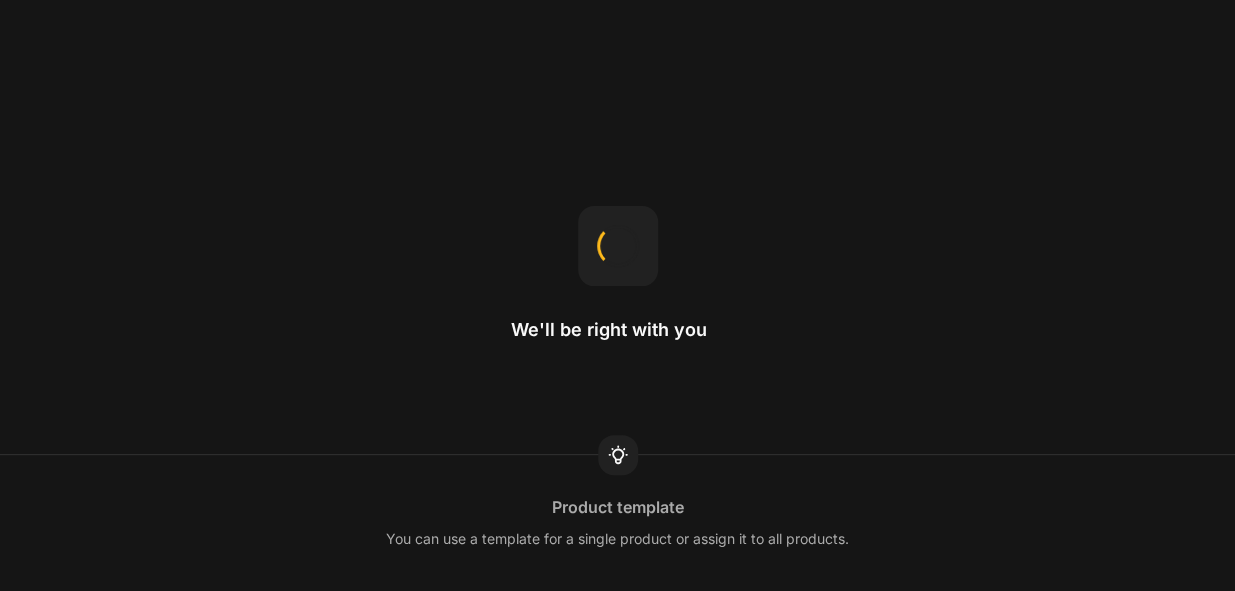 scroll, scrollTop: 0, scrollLeft: 0, axis: both 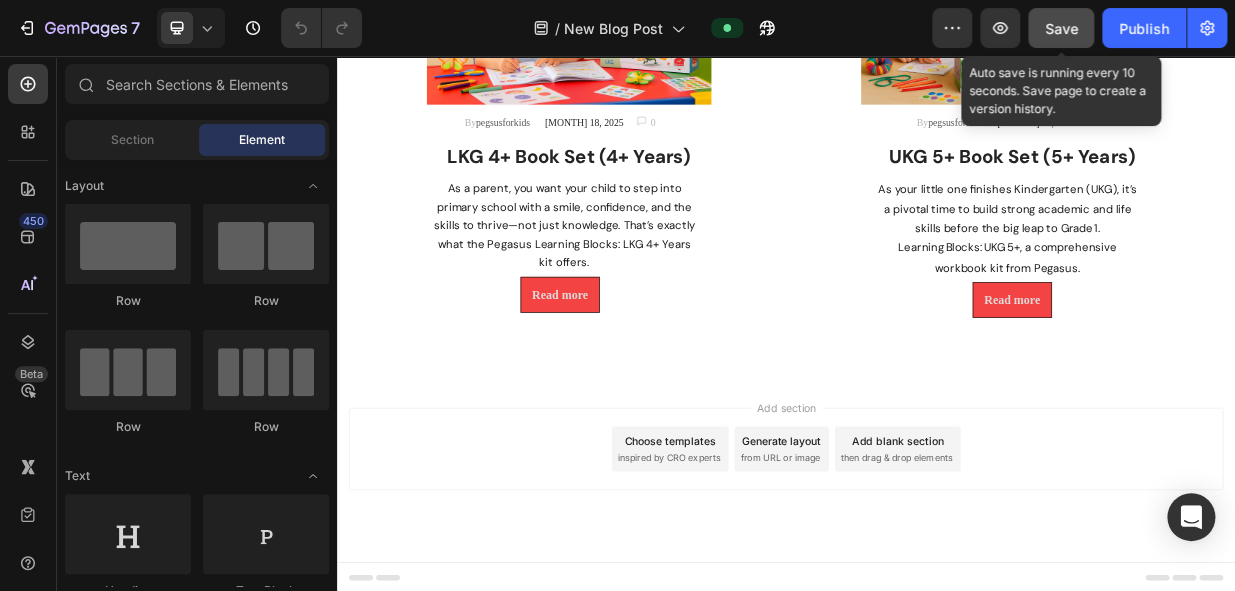click on "Save" at bounding box center (1061, 28) 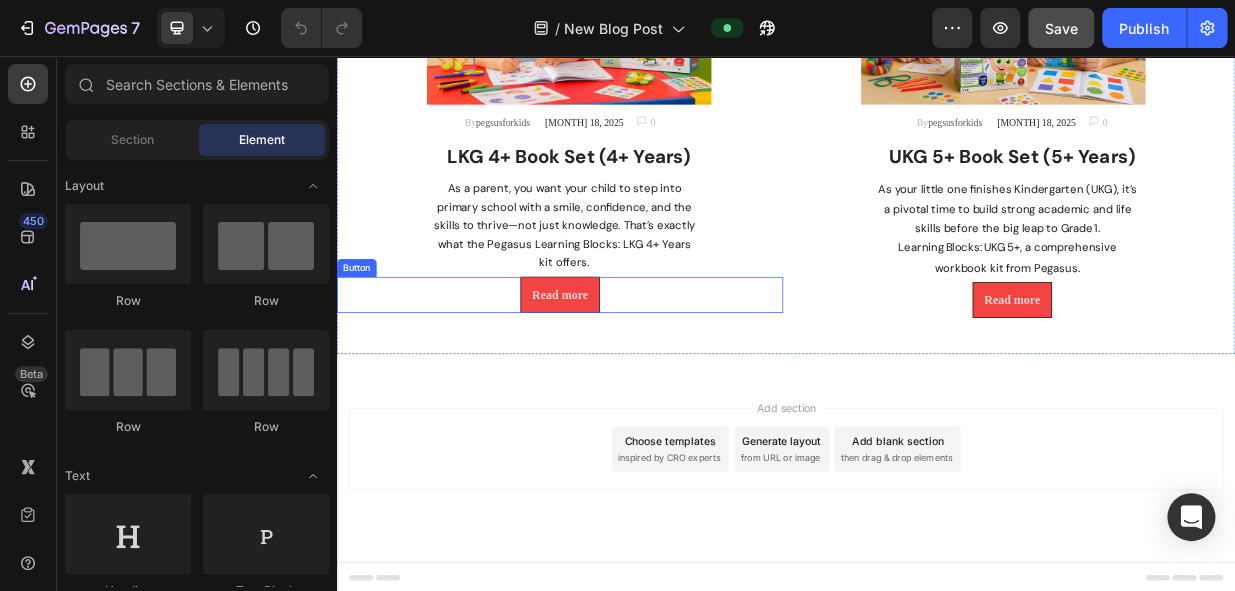 scroll, scrollTop: 1182, scrollLeft: 0, axis: vertical 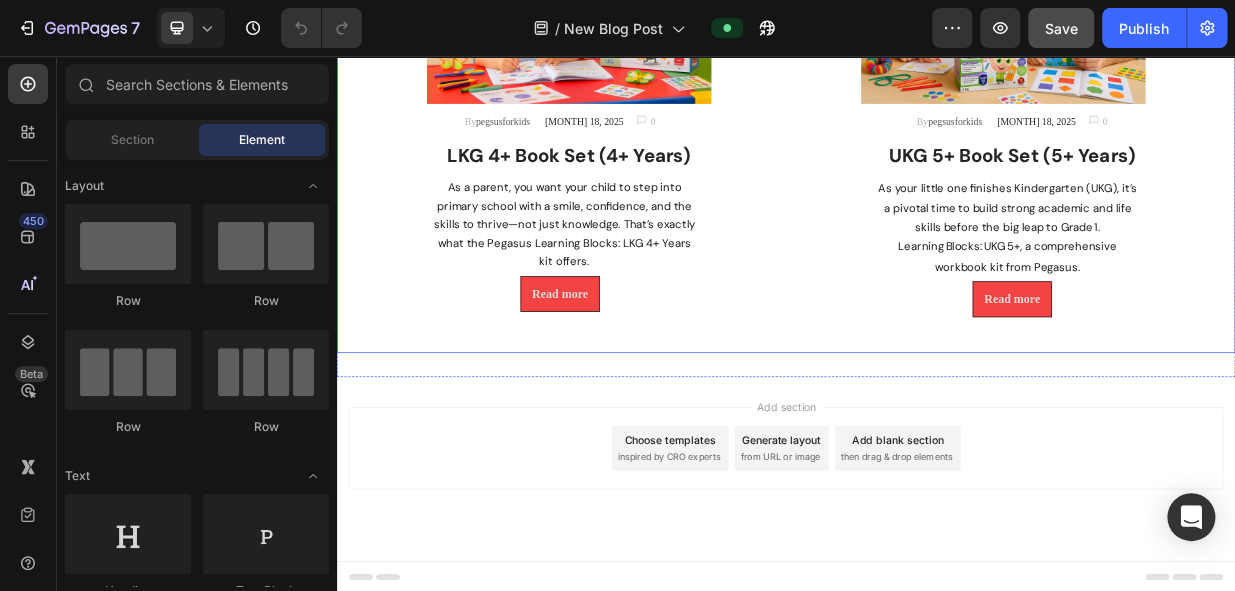 click on "Image By pegsusforkids Text block [MONTH] 18, 2025 Text block Image 0 Text block Row Row LKG 4+ Book Set (4+ Years) Heading As a parent, you want your child to step into primary school with a smile, confidence, and the skills to thrive—not just knowledge. That’s exactly what the Pegasus Learning Blocks: LKG 4+ Years kit offers. Text block Read more Button Image By pegsusforkids Text block [MONTH] 18, 2025 Text block Image 0 Text block Row Row UKG 5+ Book Set (5+ Years) Heading As your little one finishes Kindergarten (UKG), it’s a pivotal time to build strong academic and life skills before the big leap to Grade 1. Learning Blocks: UKG 5+, a comprehensive workbook kit from Pegasus. Text block Read more Button Row" at bounding box center [937, 160] 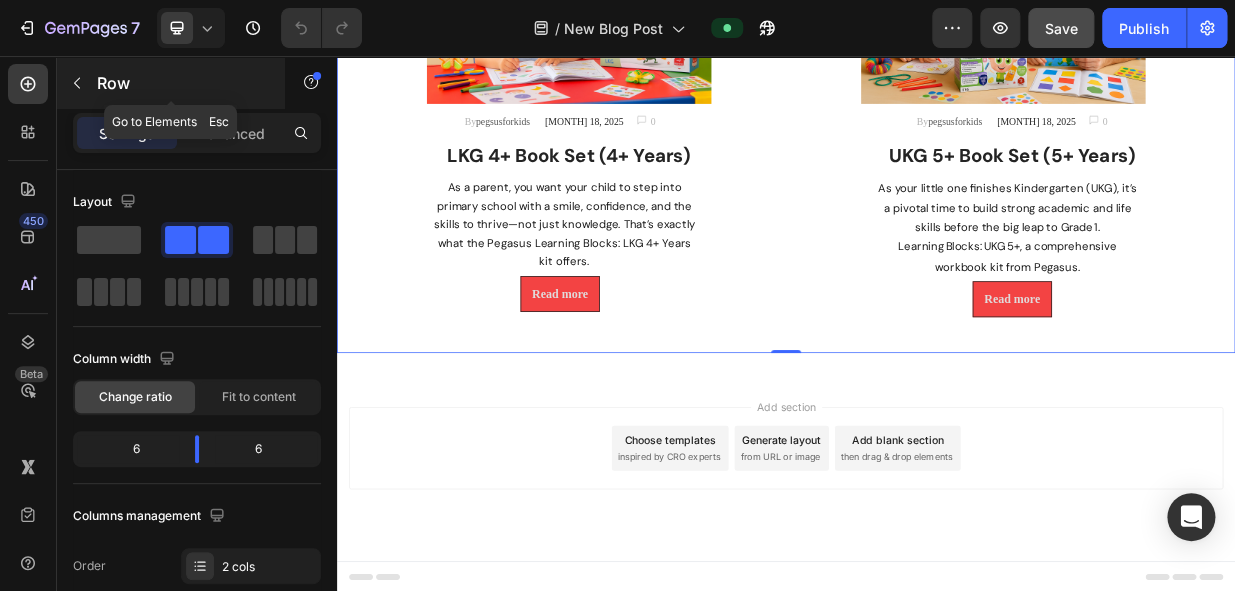 click 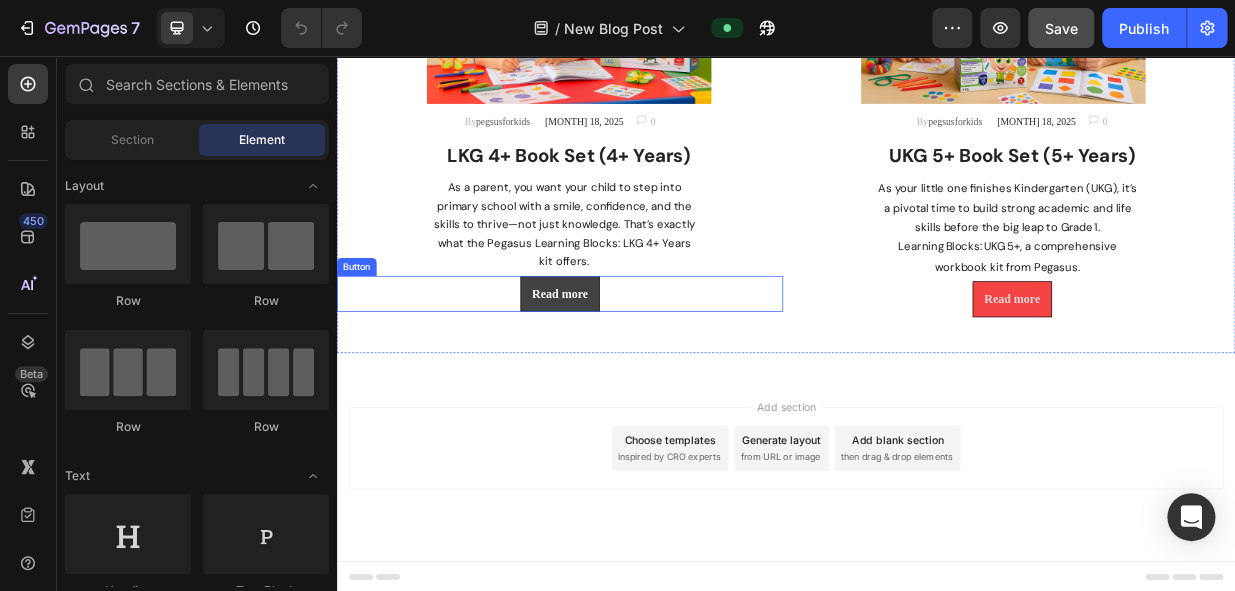 click on "Read more" at bounding box center [635, 374] 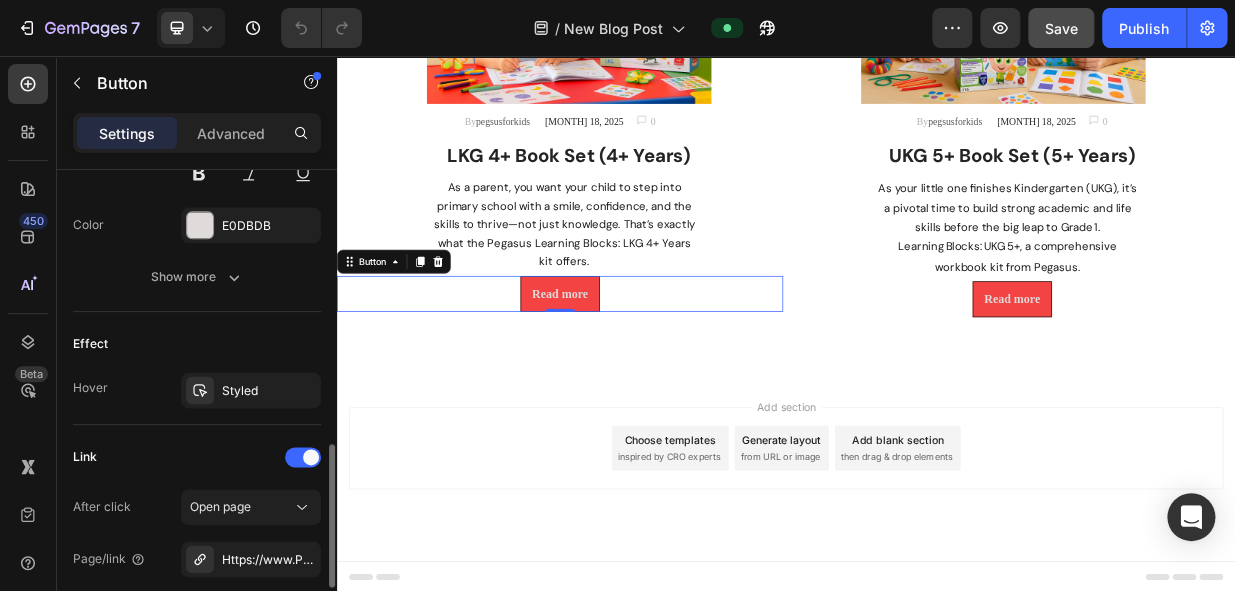 scroll, scrollTop: 1110, scrollLeft: 0, axis: vertical 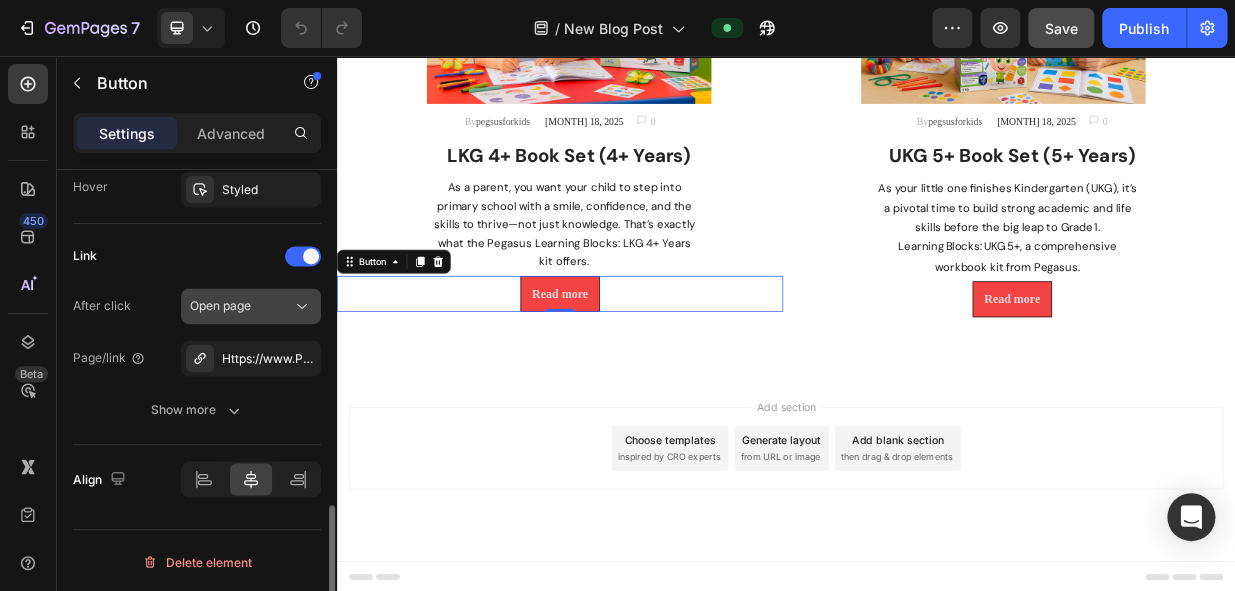 click on "Open page" at bounding box center (241, 306) 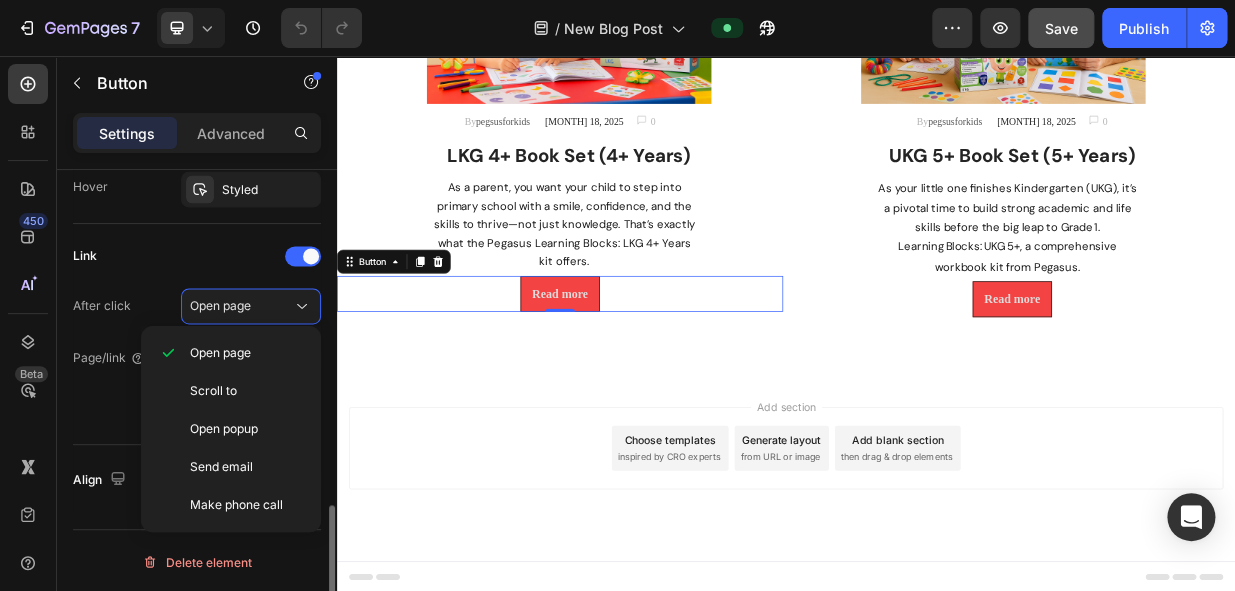 click on "Link" at bounding box center (197, 256) 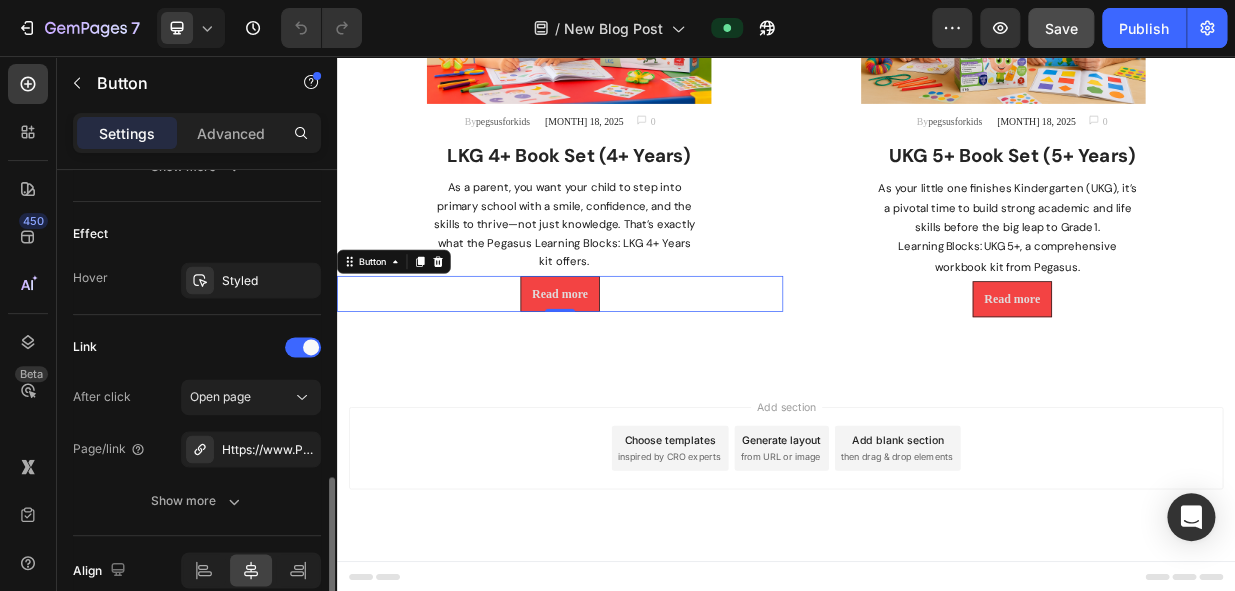 scroll, scrollTop: 1110, scrollLeft: 0, axis: vertical 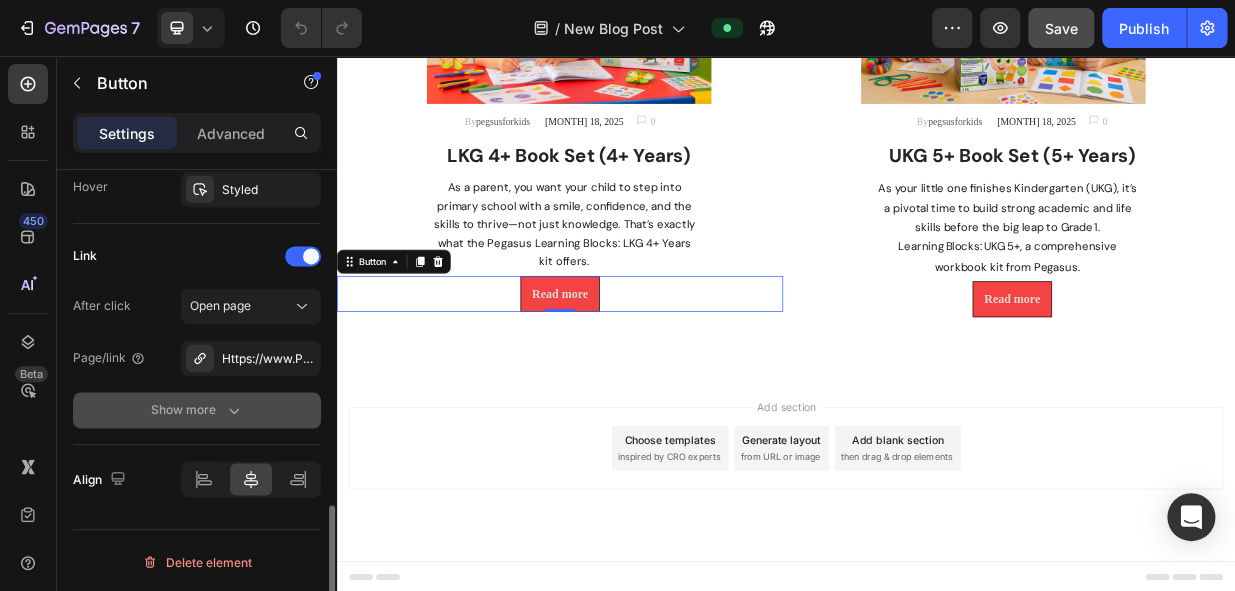 click 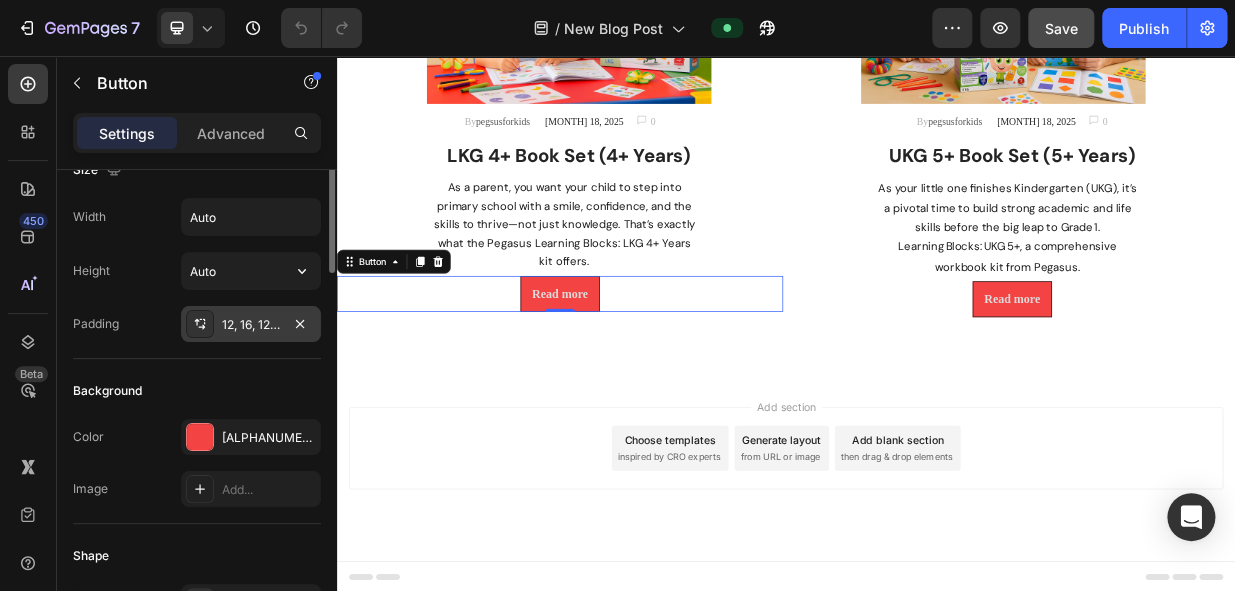 scroll, scrollTop: 0, scrollLeft: 0, axis: both 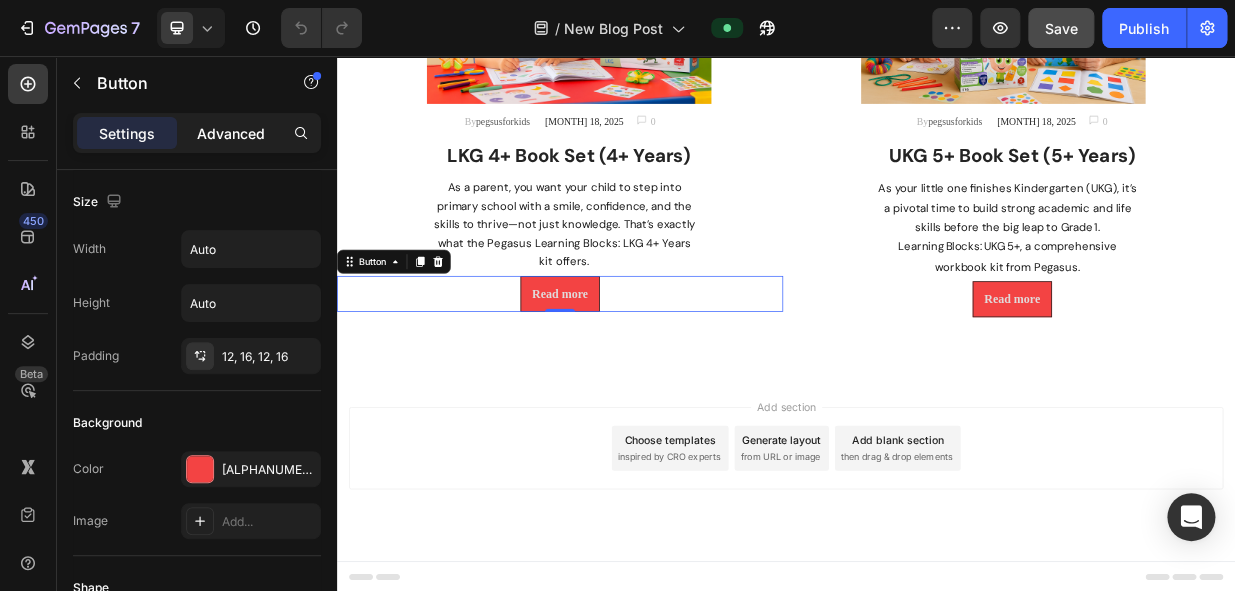 click on "Advanced" at bounding box center (231, 133) 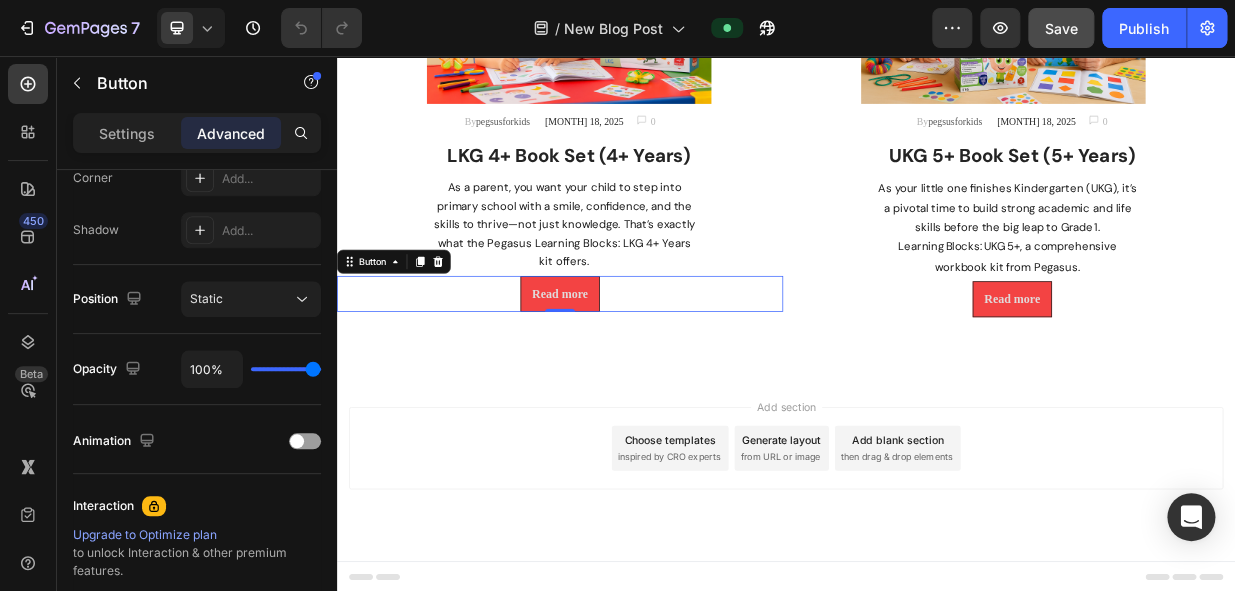 scroll, scrollTop: 854, scrollLeft: 0, axis: vertical 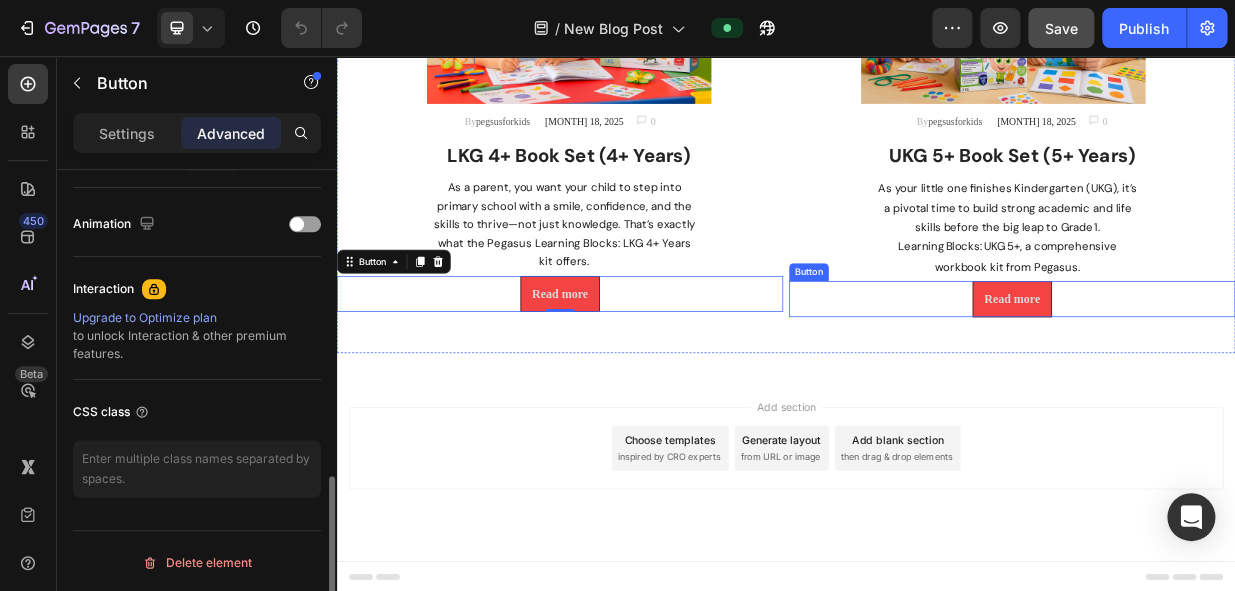 click on "Read more Button" at bounding box center (1239, 381) 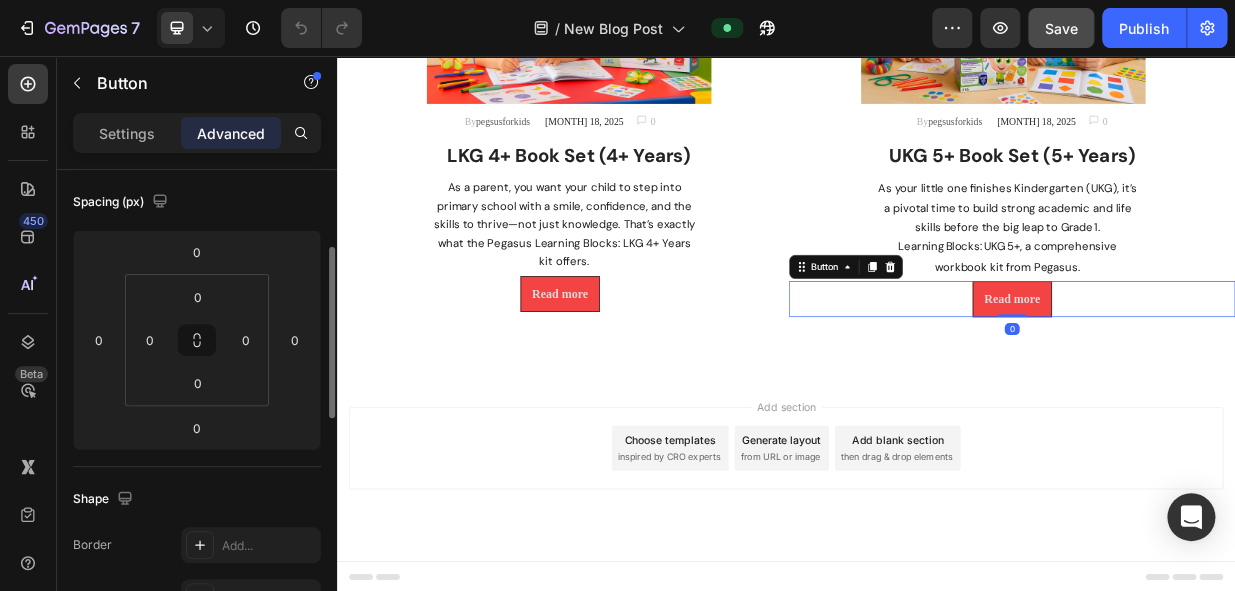 scroll, scrollTop: 0, scrollLeft: 0, axis: both 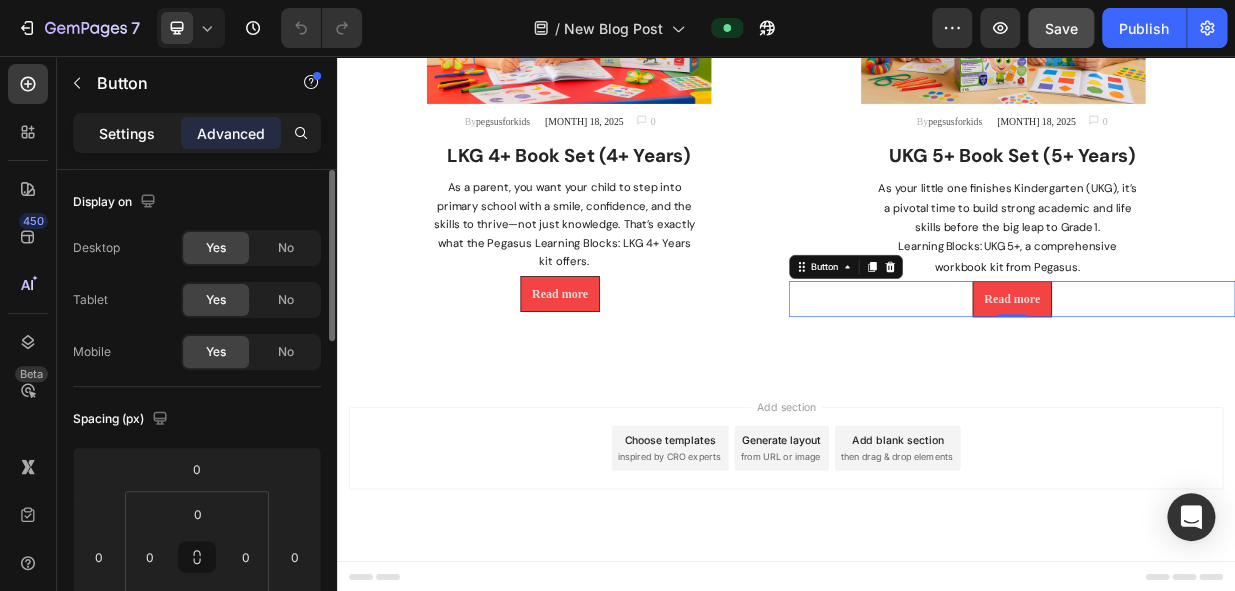 click on "Settings" at bounding box center (127, 133) 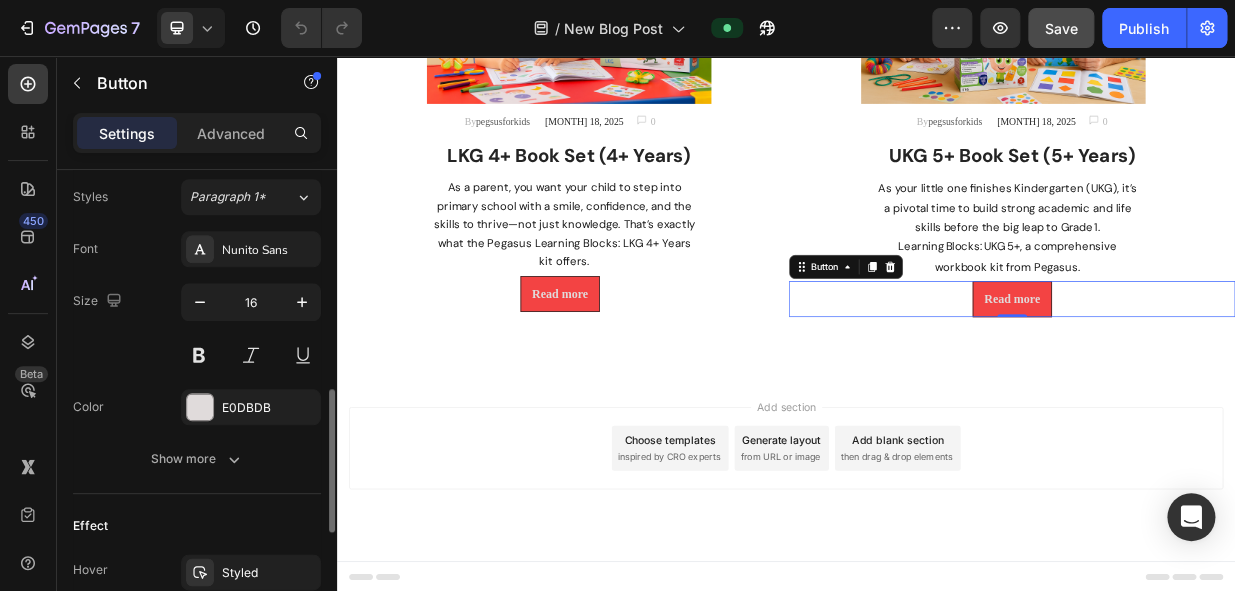 scroll, scrollTop: 818, scrollLeft: 0, axis: vertical 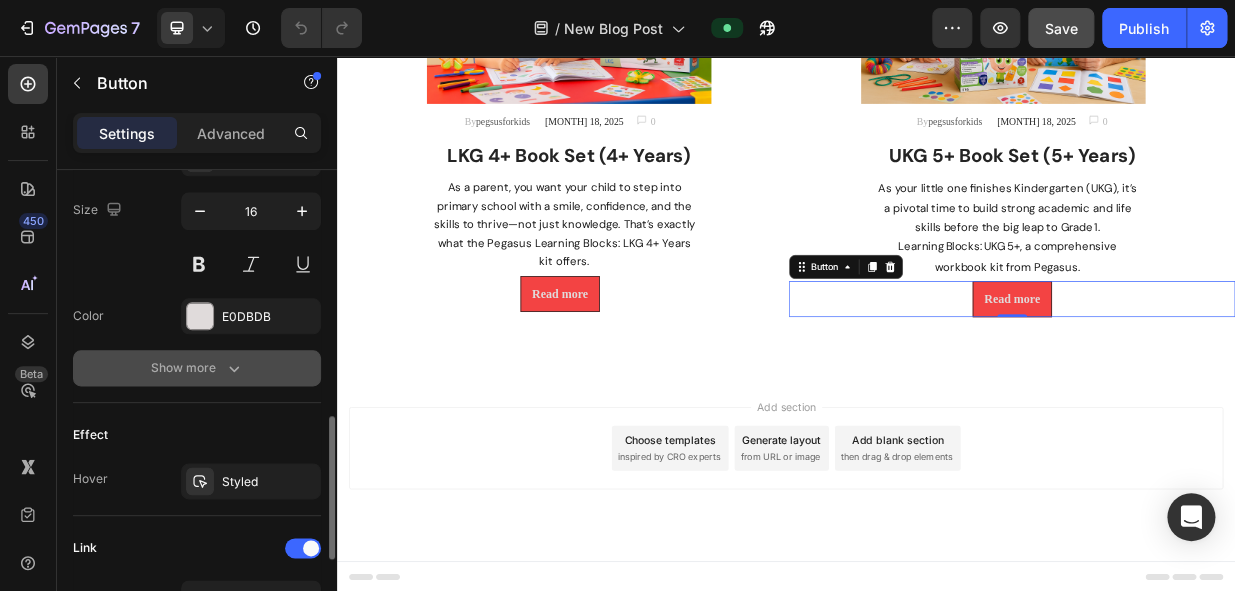 click on "Show more" at bounding box center [197, 368] 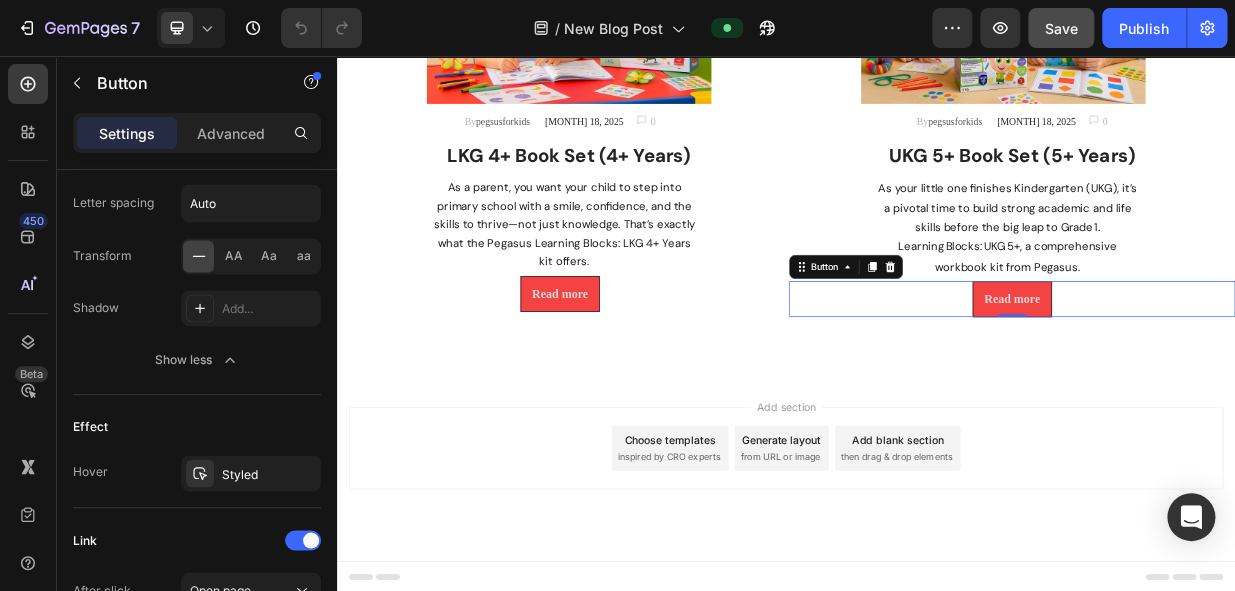 scroll, scrollTop: 1363, scrollLeft: 0, axis: vertical 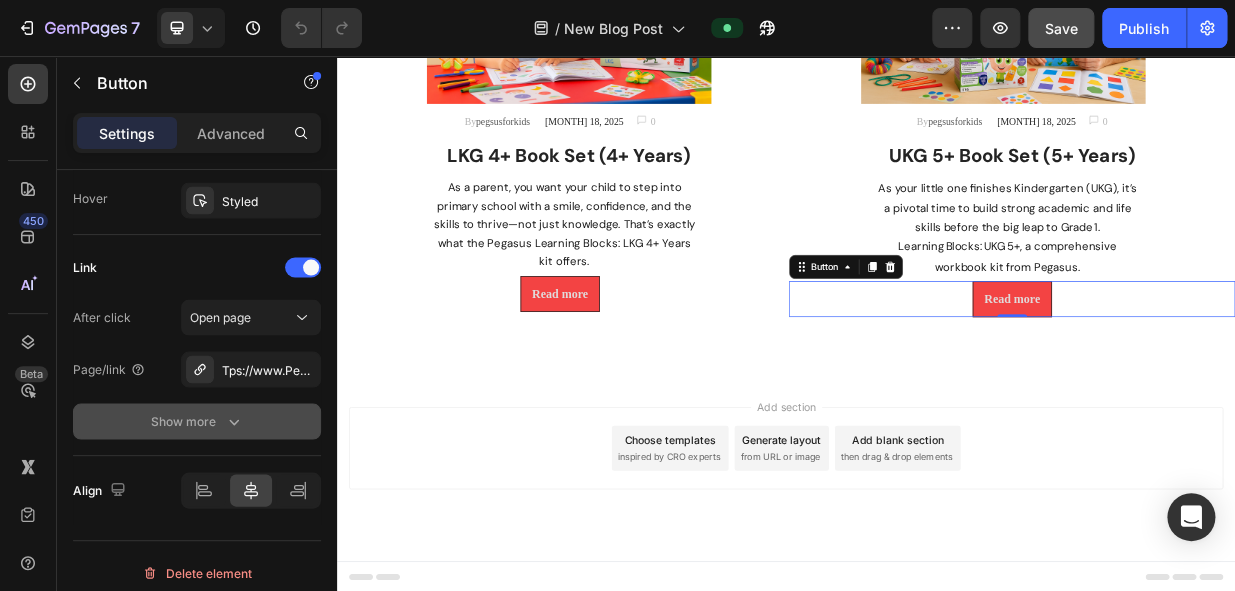 click on "Show more" at bounding box center (197, 421) 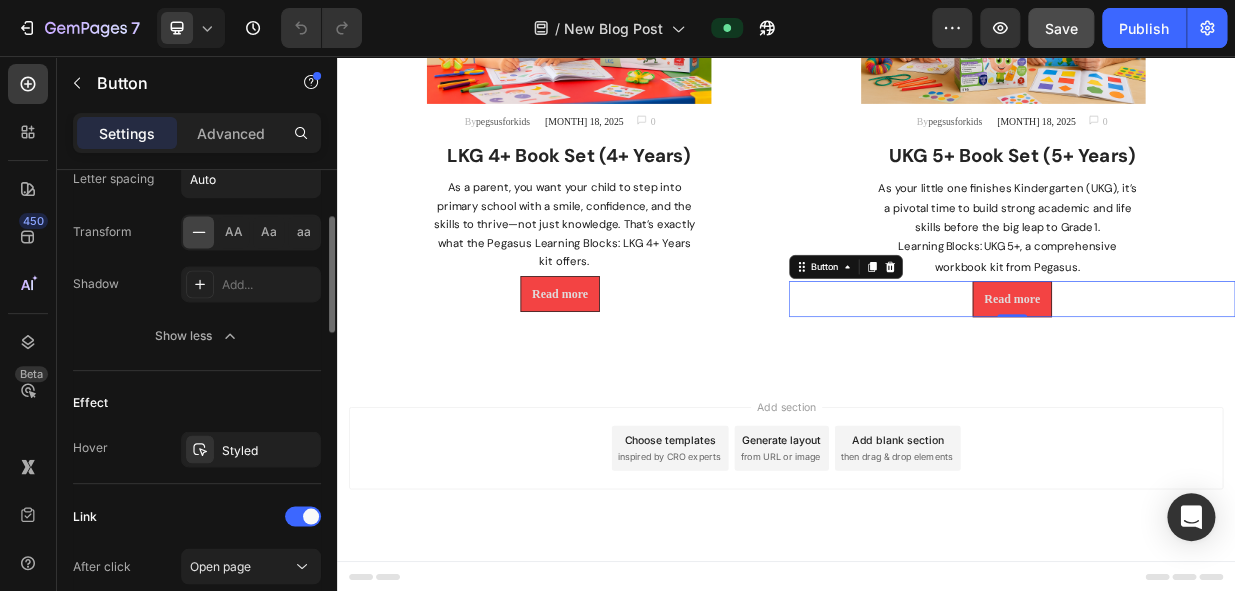 scroll, scrollTop: 660, scrollLeft: 0, axis: vertical 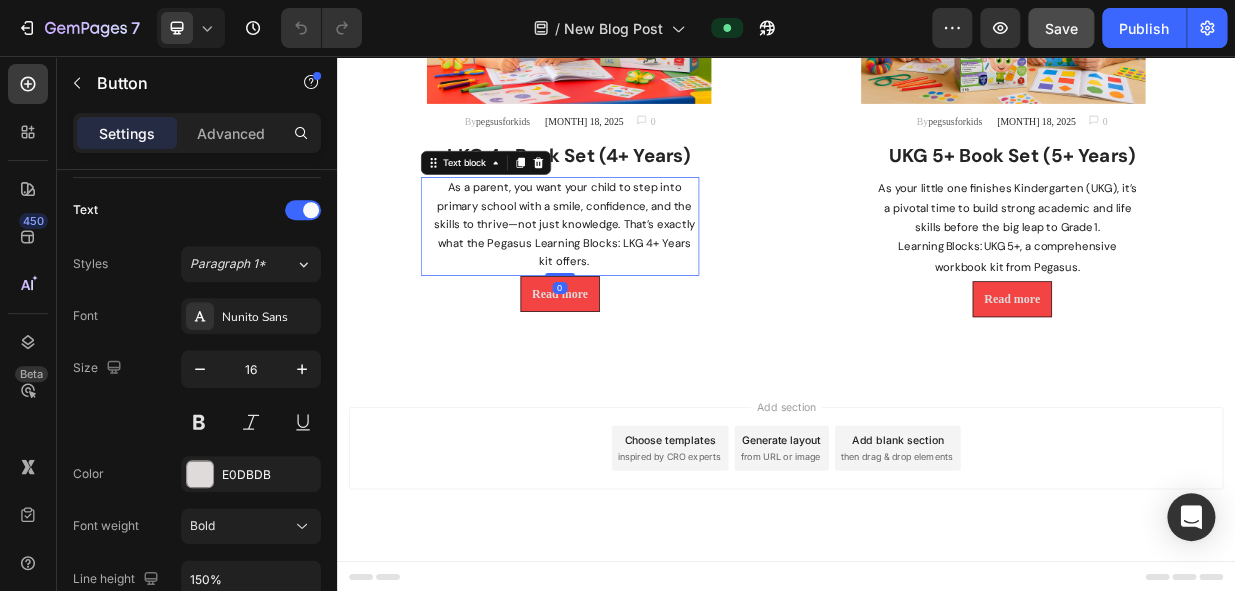 click on "As a parent, you want your child to step into primary school with a smile, confidence, and the skills to thrive—not just knowledge. That’s exactly what the Pegasus Learning Blocks: LKG 4+ Years kit offers." at bounding box center (641, 282) 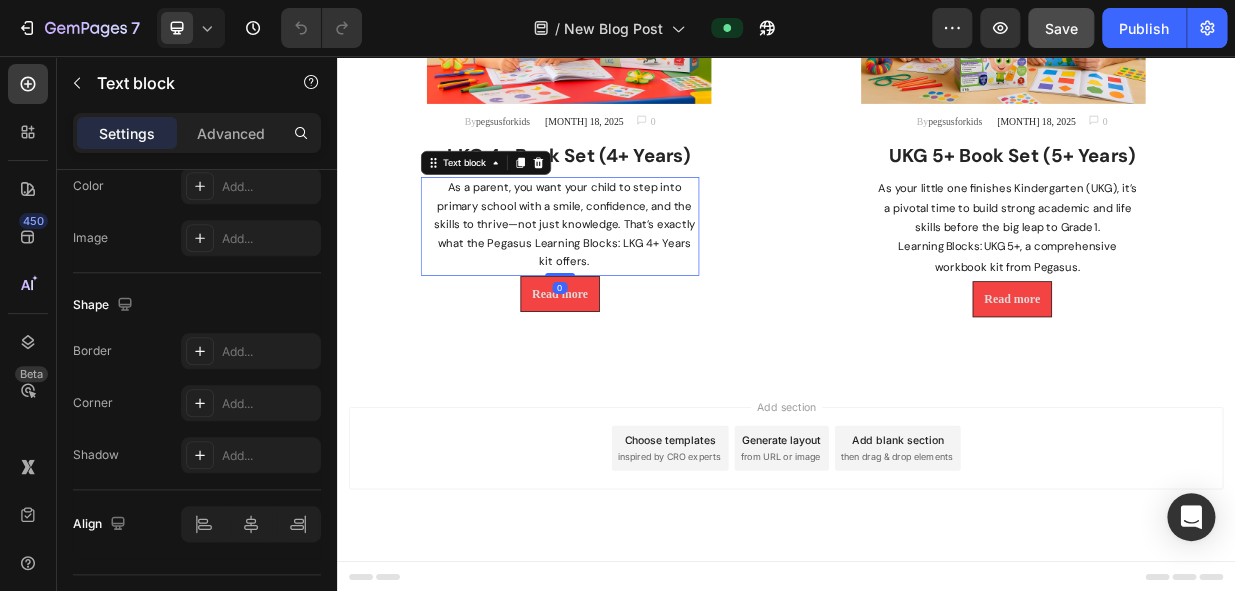 scroll, scrollTop: 0, scrollLeft: 0, axis: both 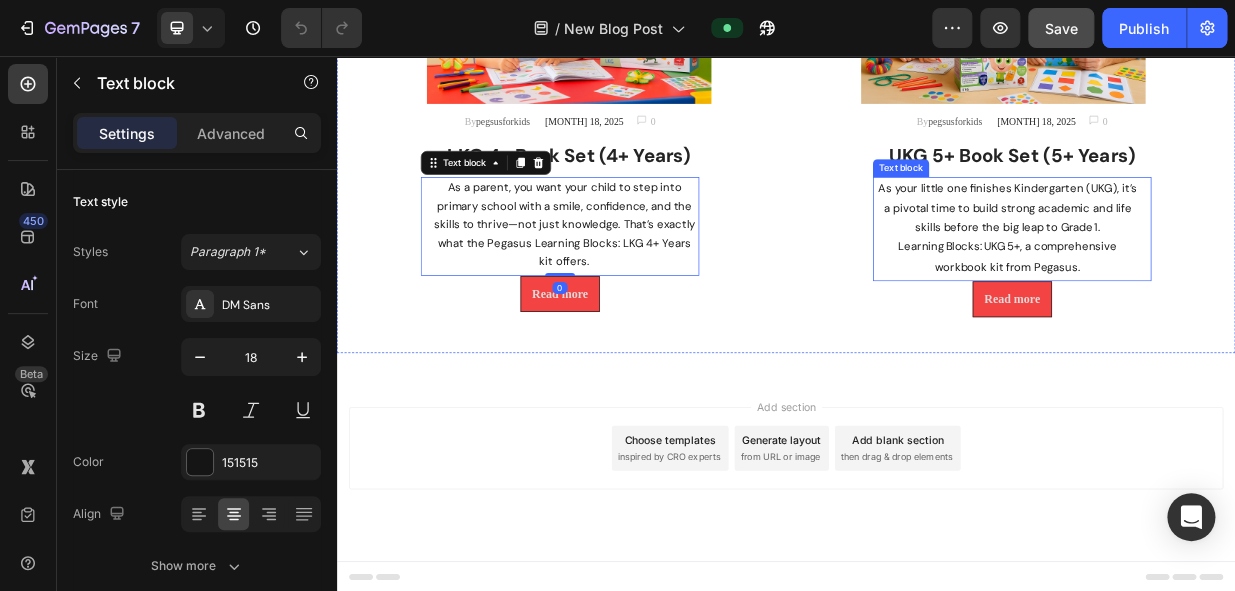 click on "As your little one finishes Kindergarten (UKG), it’s a pivotal time to build strong academic and life skills before the big leap to Grade 1. Learning Blocks: UKG 5+, a comprehensive workbook kit from Pegasus." at bounding box center [1233, 285] 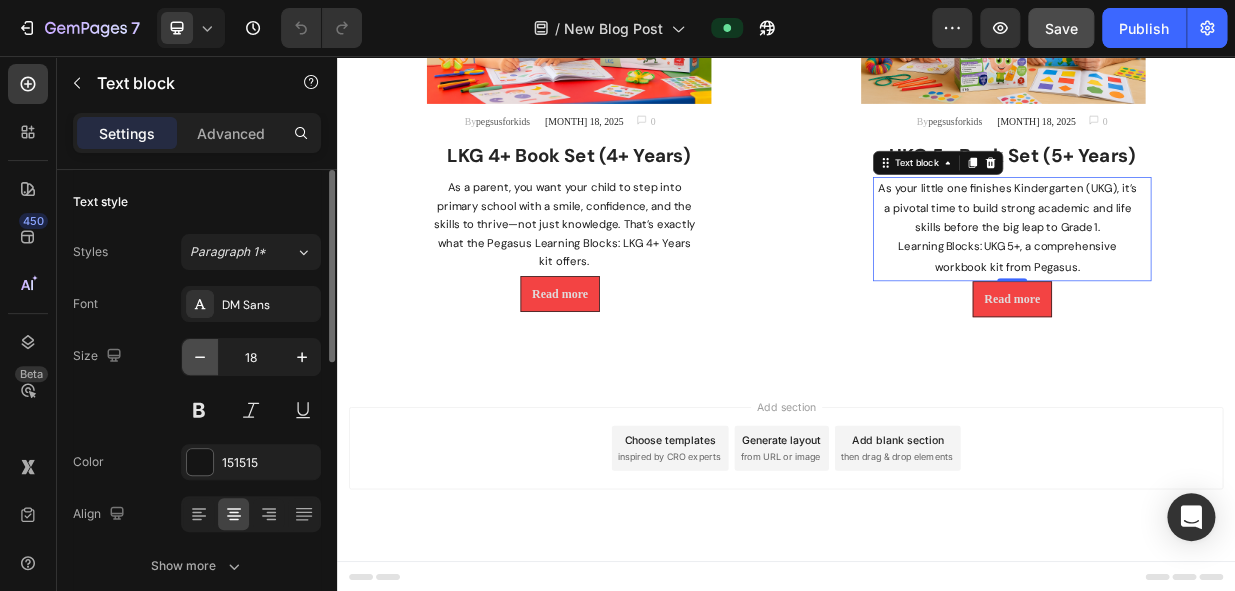 click 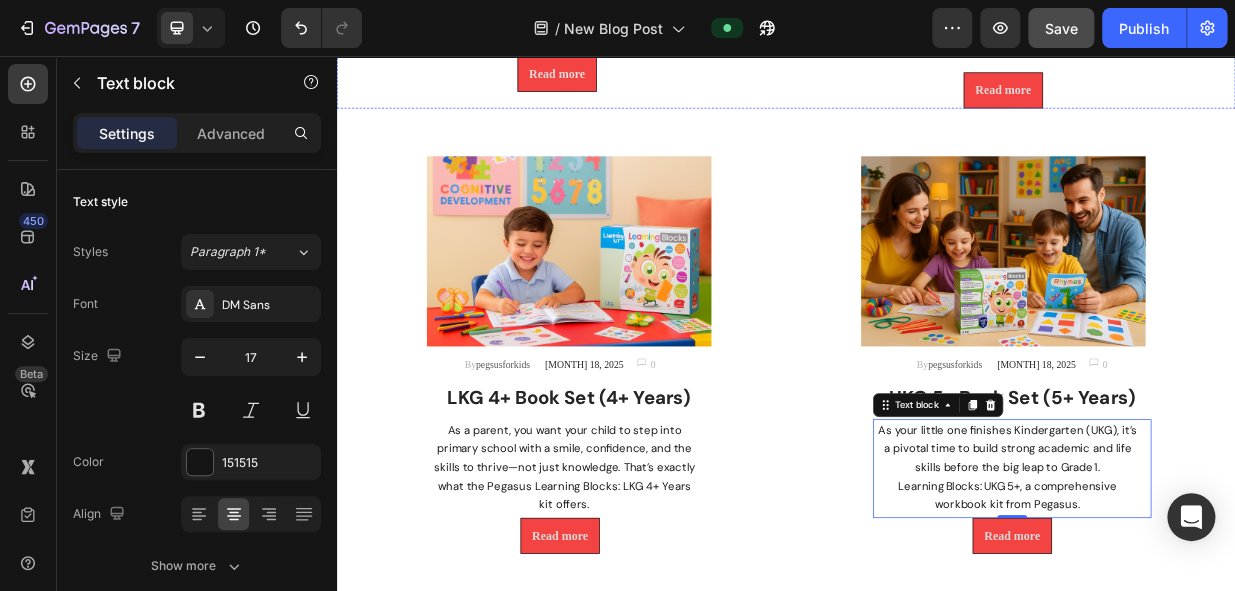 scroll, scrollTop: 391, scrollLeft: 0, axis: vertical 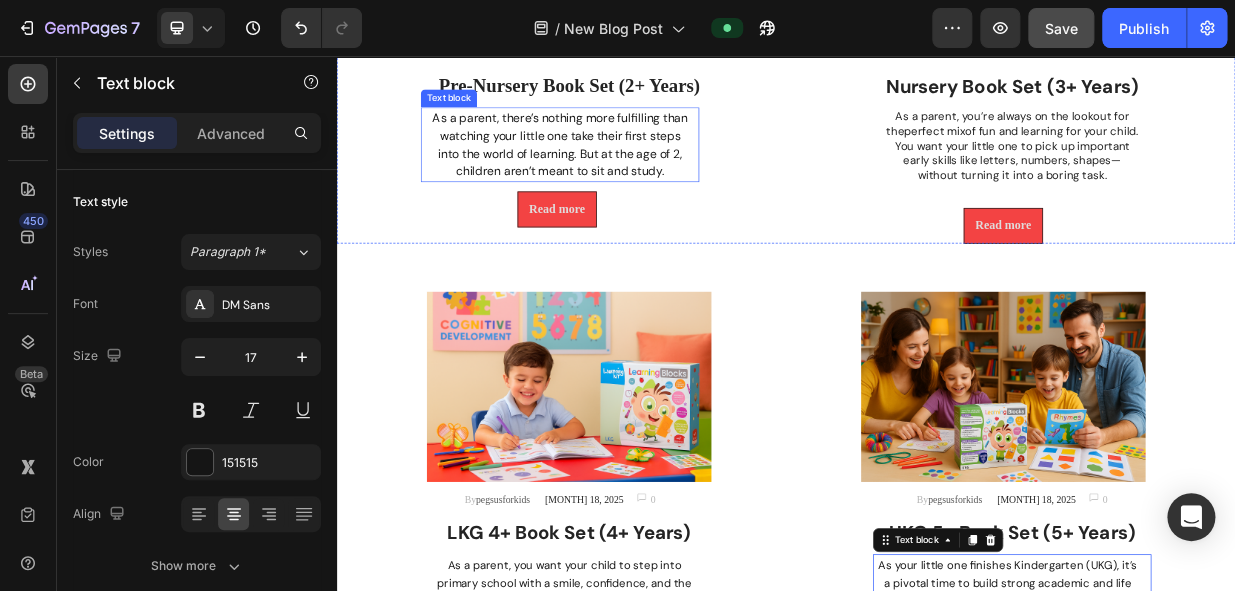 click on "As a parent, there’s nothing more fulfilling than watching your little one take their first steps into the world of learning. But at the age of 2, children aren’t meant to sit and study." at bounding box center [635, 174] 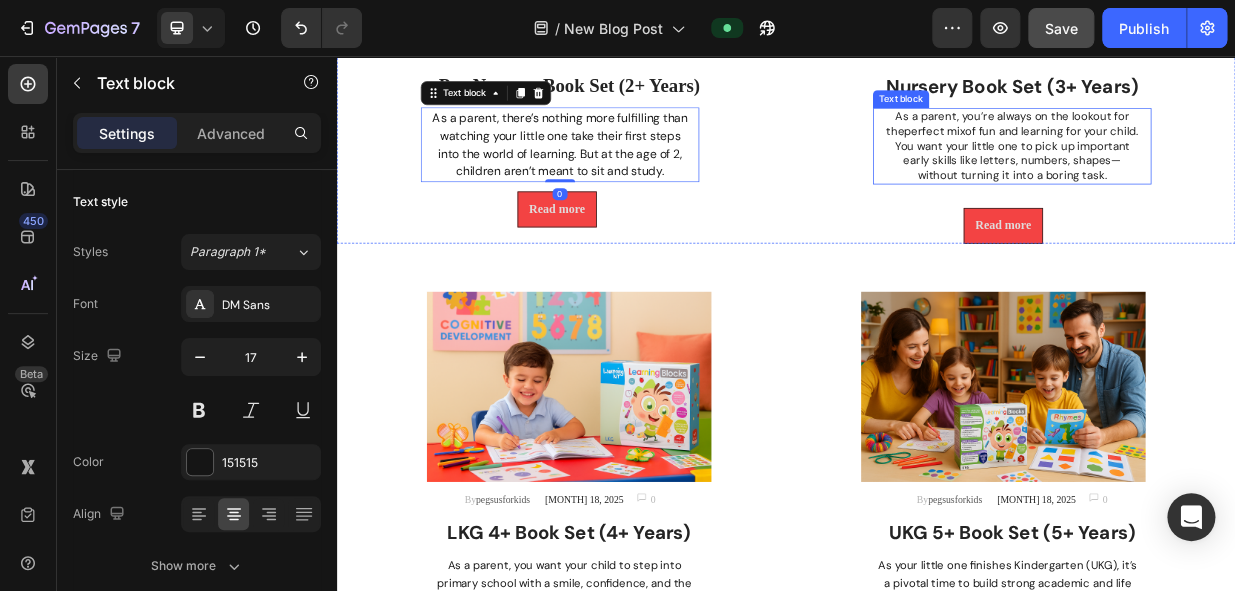 click on "of fun and learning for your child. You want your little one to pick up important early skills like letters, numbers, shapes—without turning it into a boring task." at bounding box center [1244, 186] 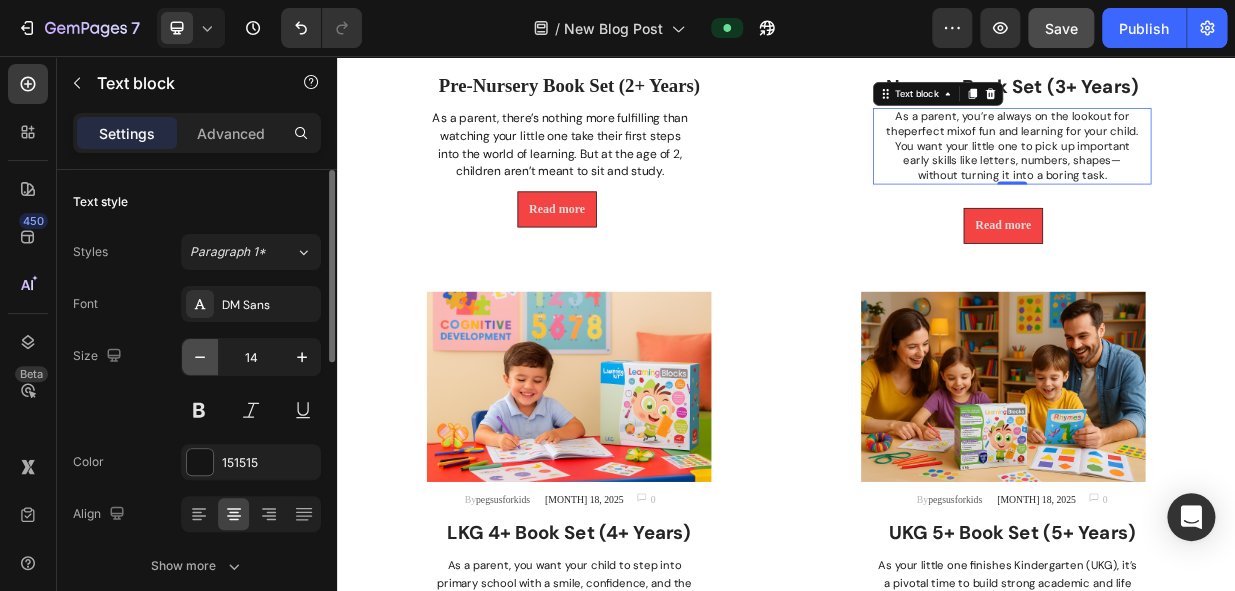 click at bounding box center (200, 357) 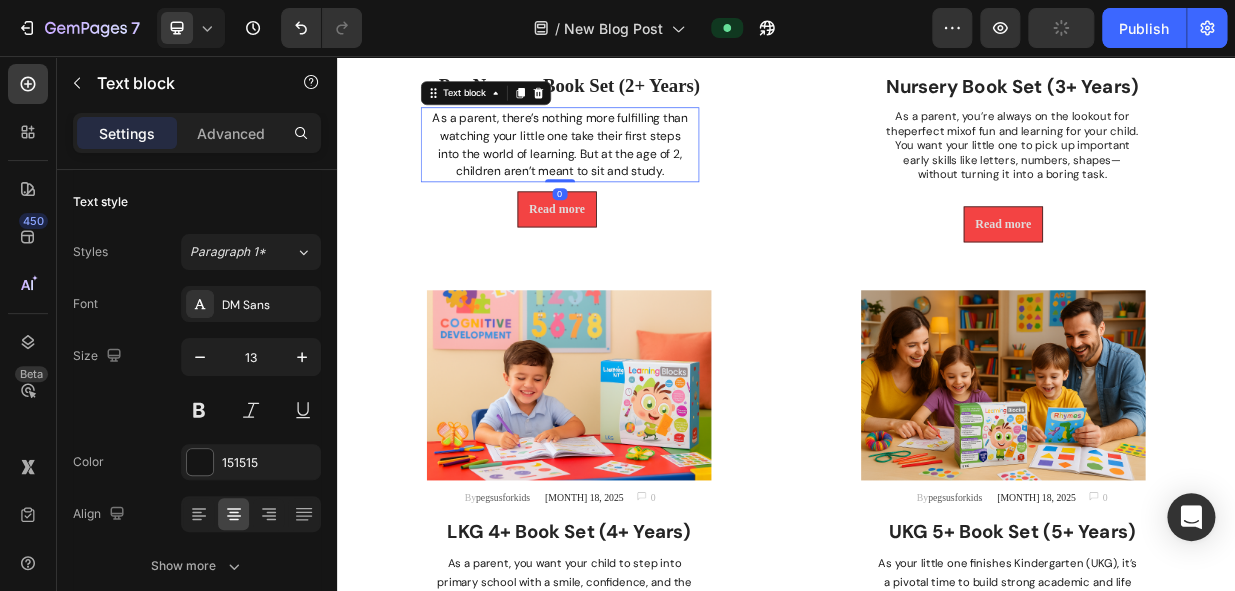 click on "As a parent, there’s nothing more fulfilling than watching your little one take their first steps into the world of learning. But at the age of 2, children aren’t meant to sit and study." at bounding box center (635, 174) 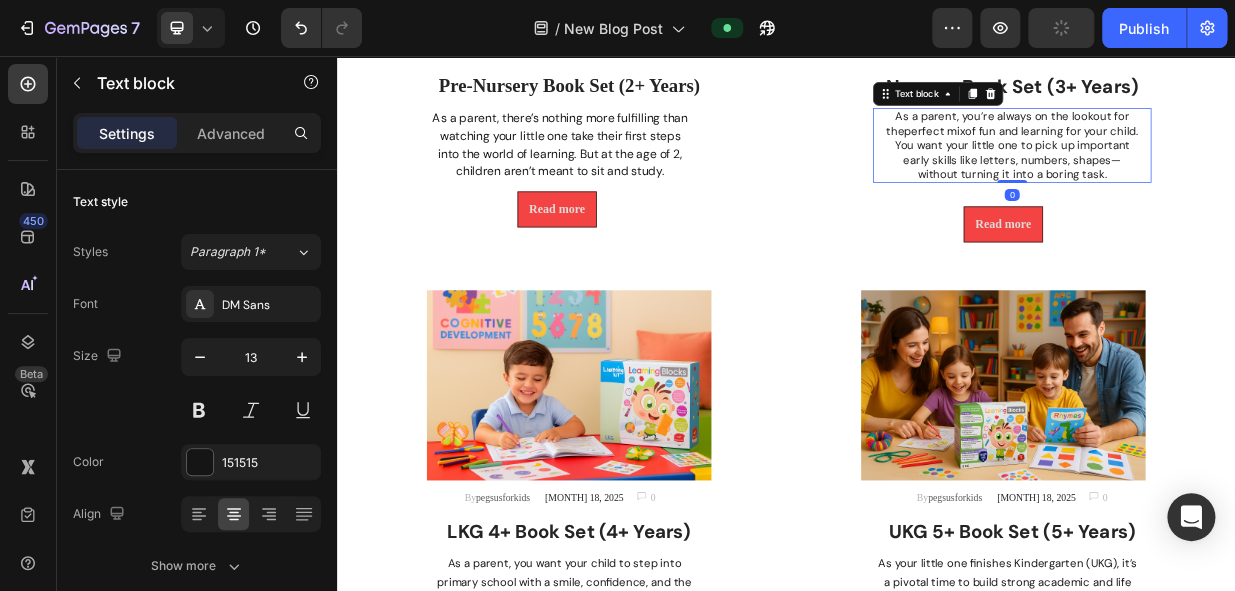 click on "of fun and learning for your child. You want your little one to pick up important early skills like letters, numbers, shapes—without turning it into a boring task." at bounding box center [1244, 186] 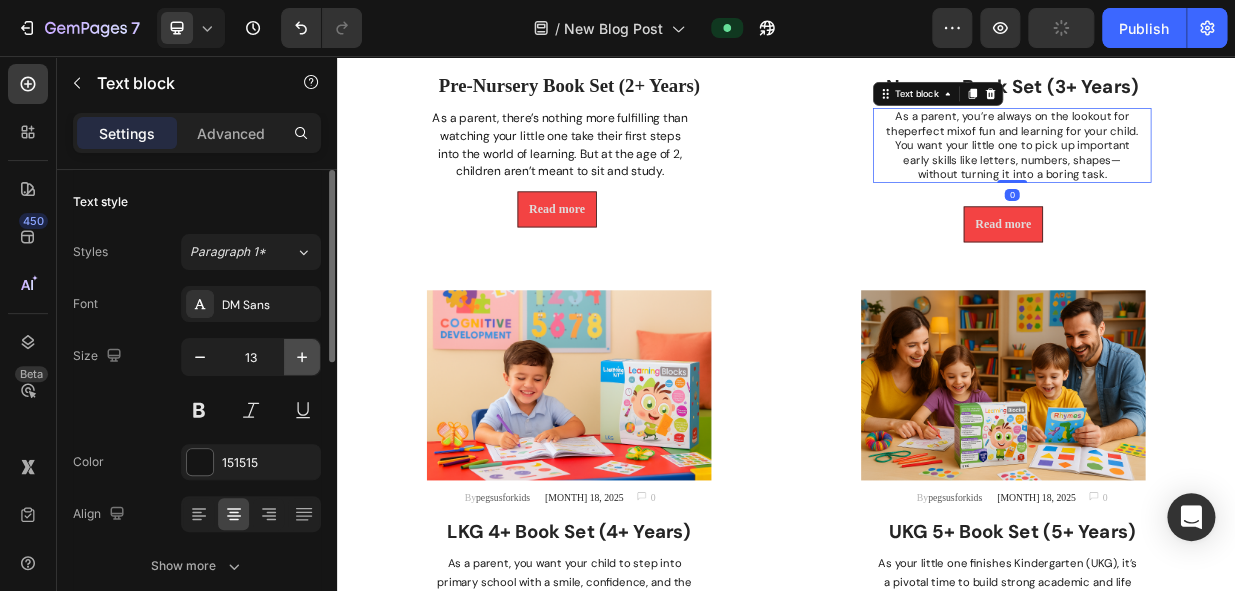 click 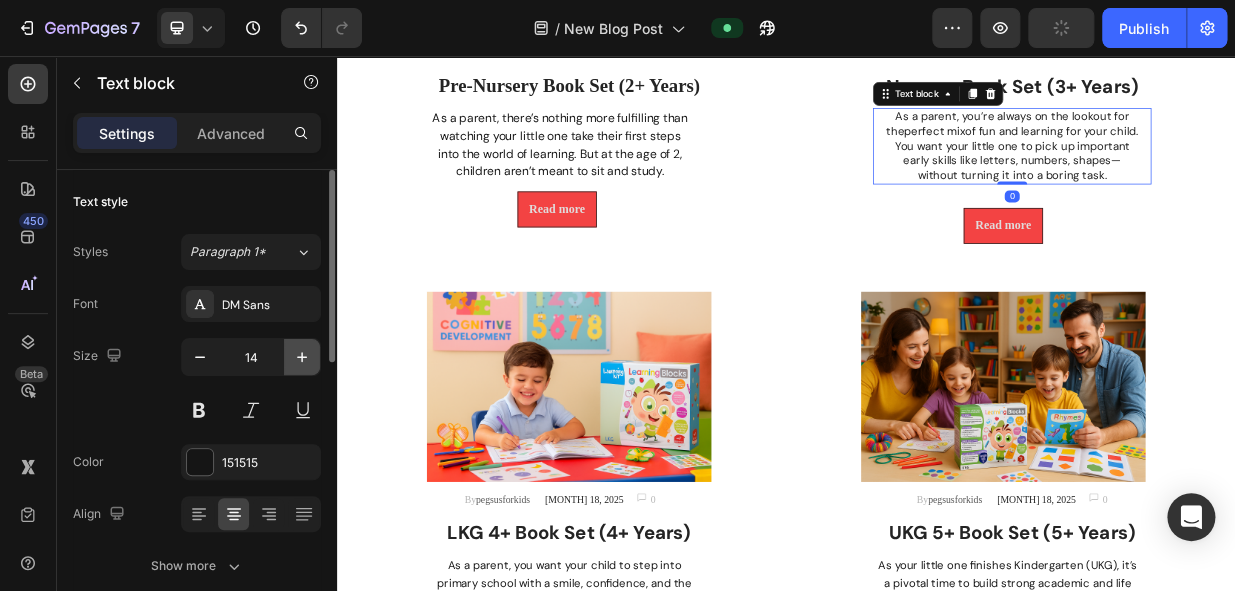 click 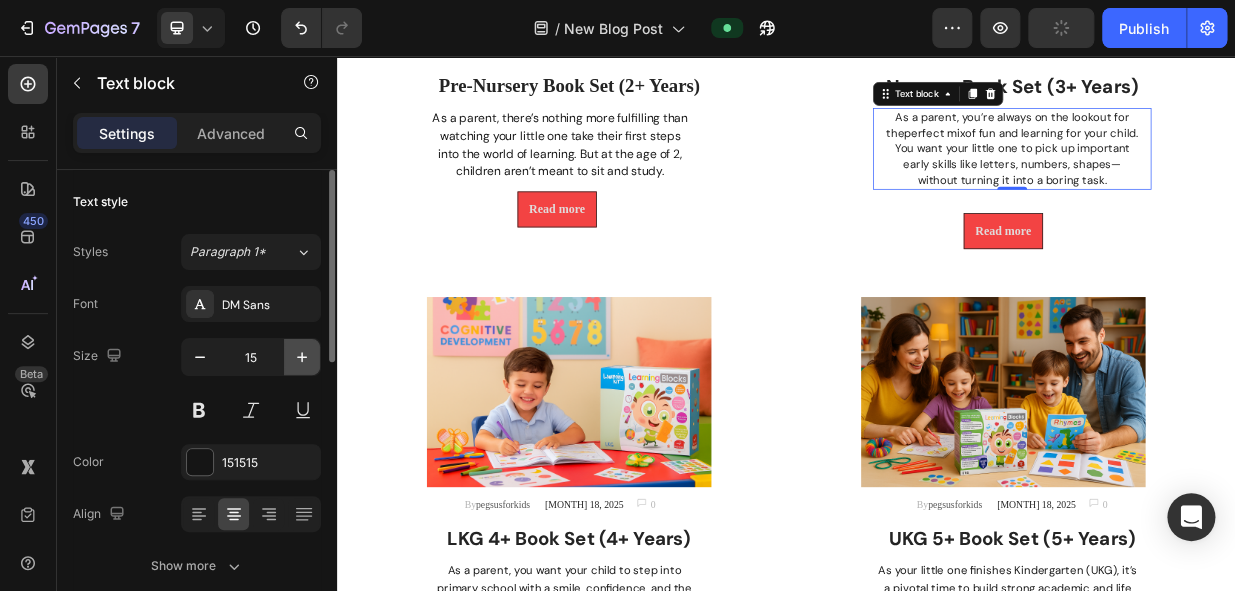 click 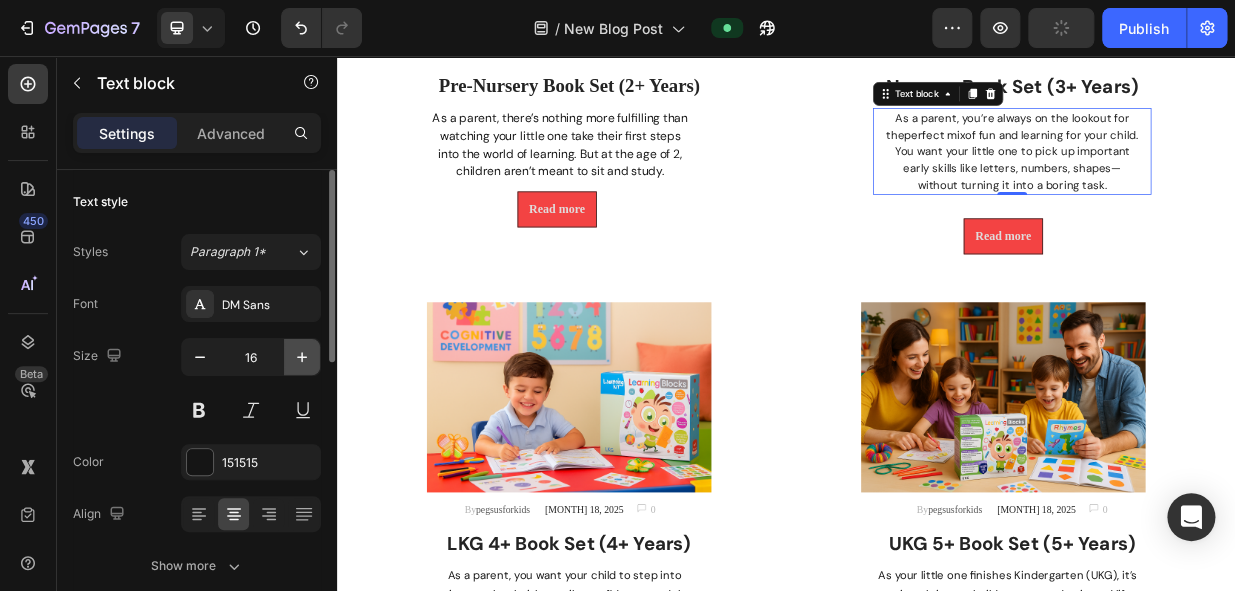 click 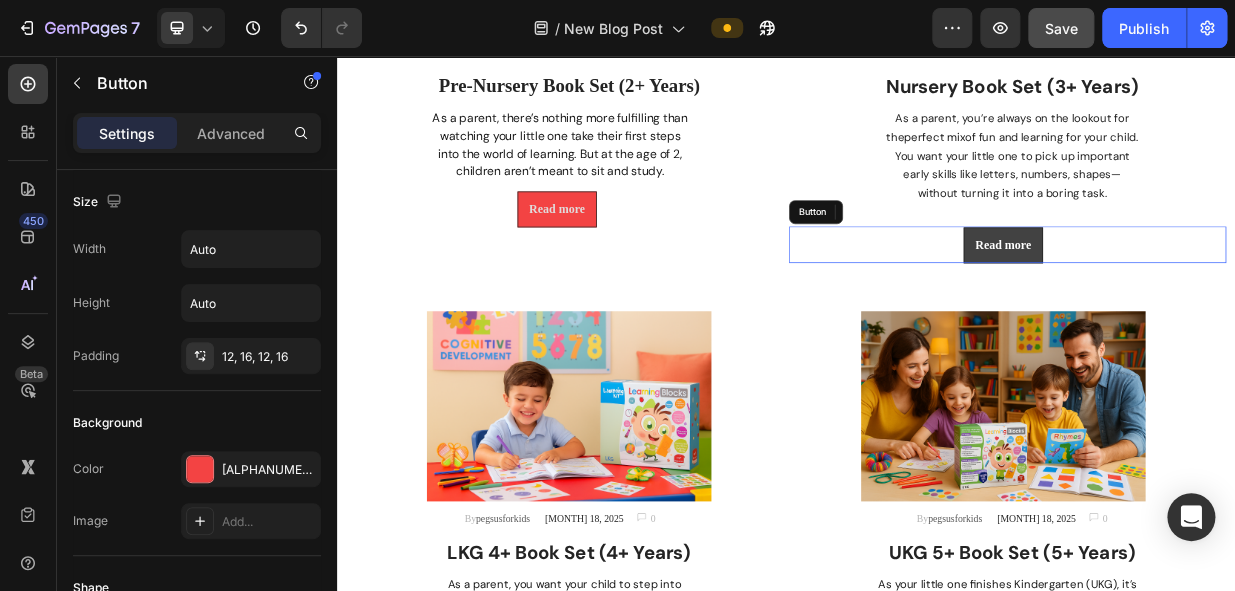 click on "Read more" at bounding box center (1227, 309) 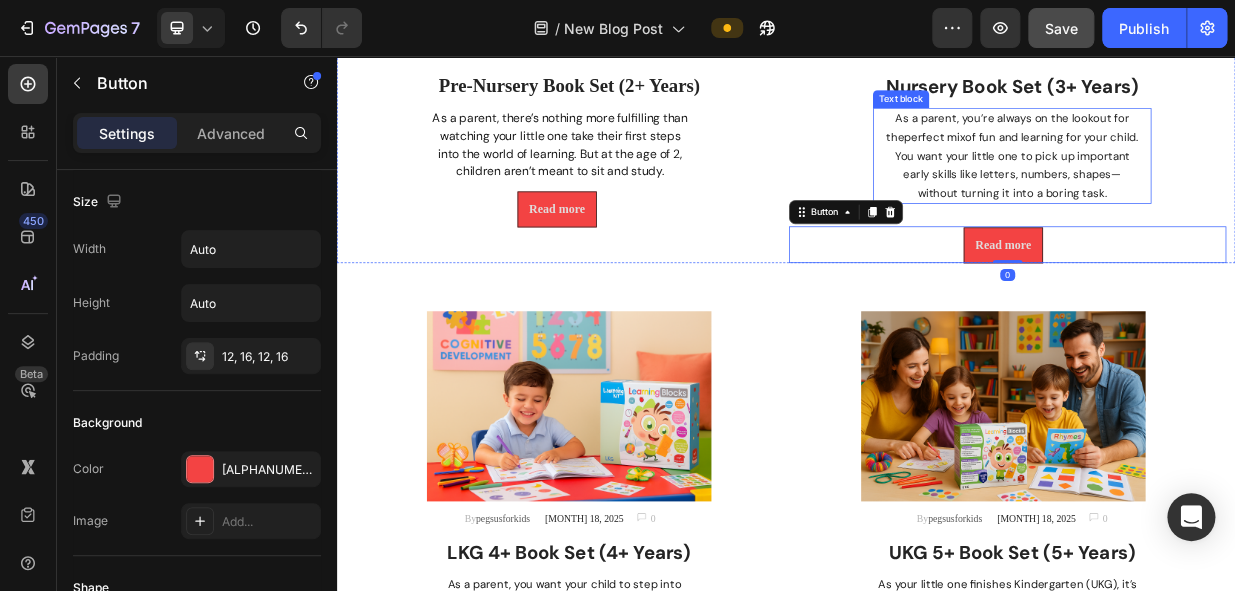 scroll, scrollTop: 482, scrollLeft: 0, axis: vertical 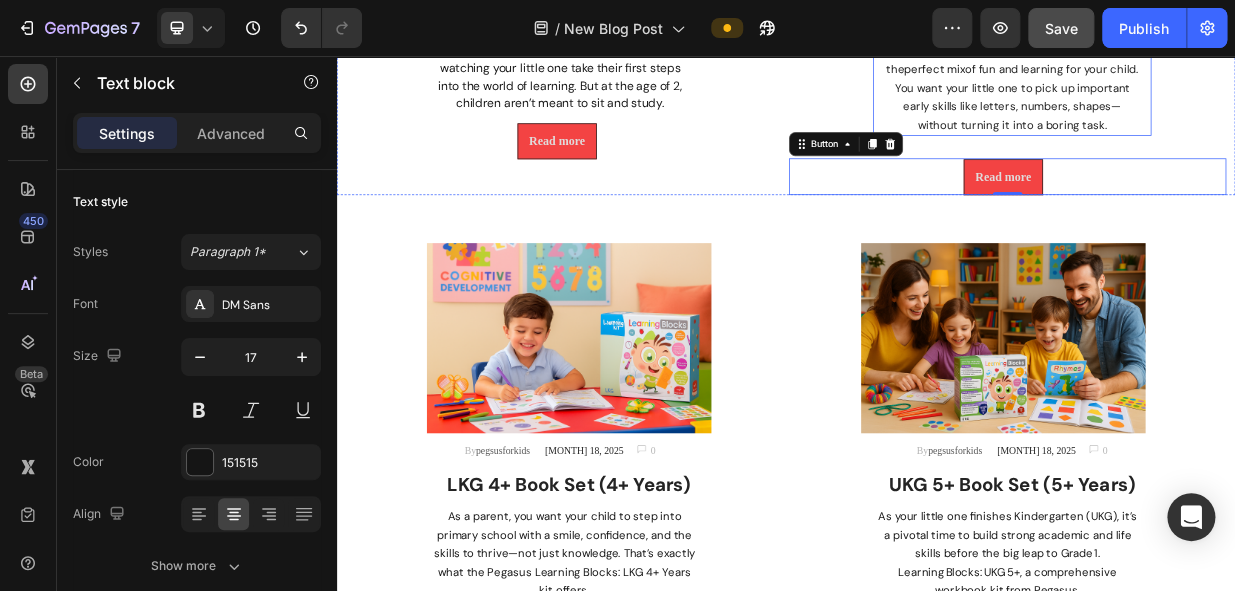 click on "of fun and learning for your child. You want your little one to pick up important early skills like letters, numbers, shapes—without turning it into a boring task." at bounding box center (1244, 111) 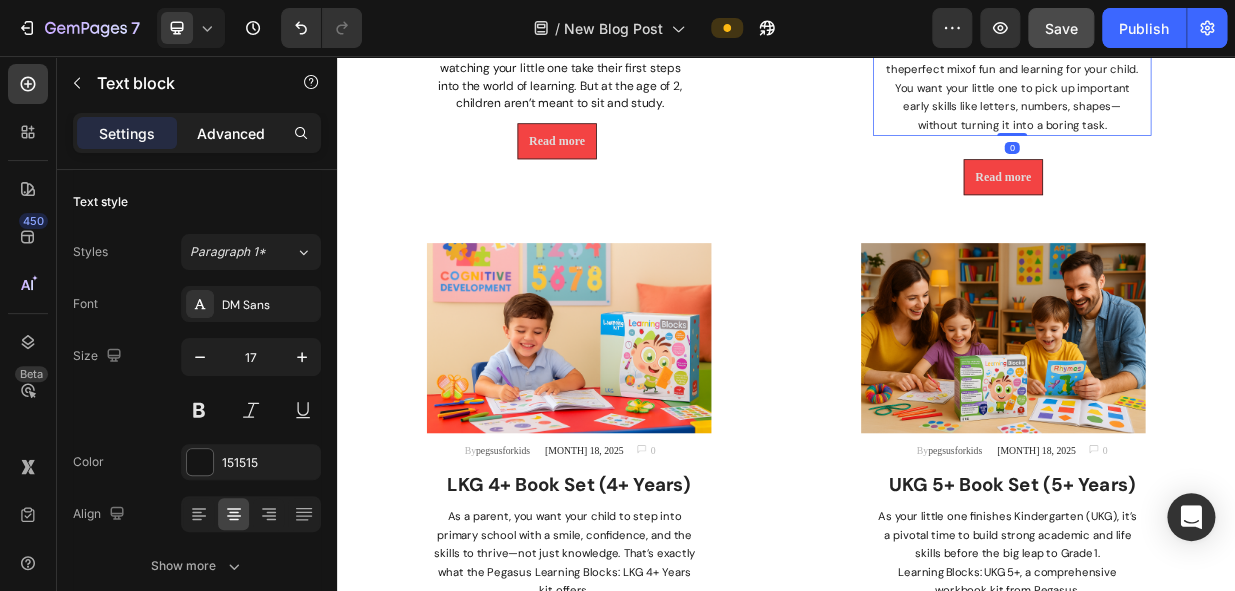 click on "Advanced" at bounding box center [231, 133] 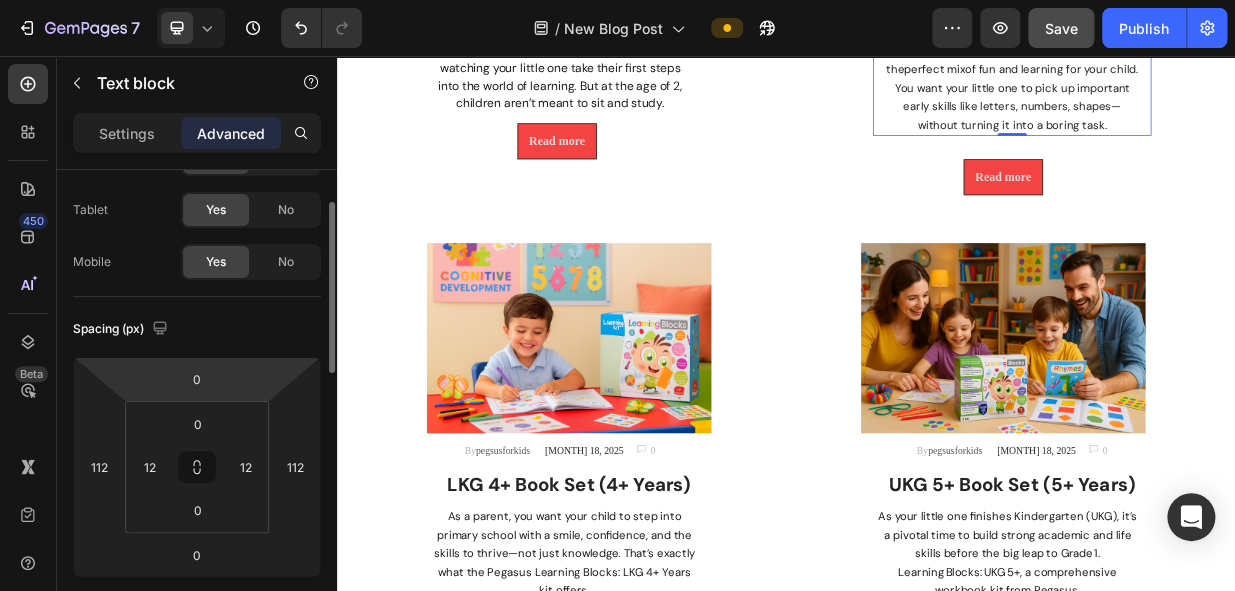 scroll, scrollTop: 272, scrollLeft: 0, axis: vertical 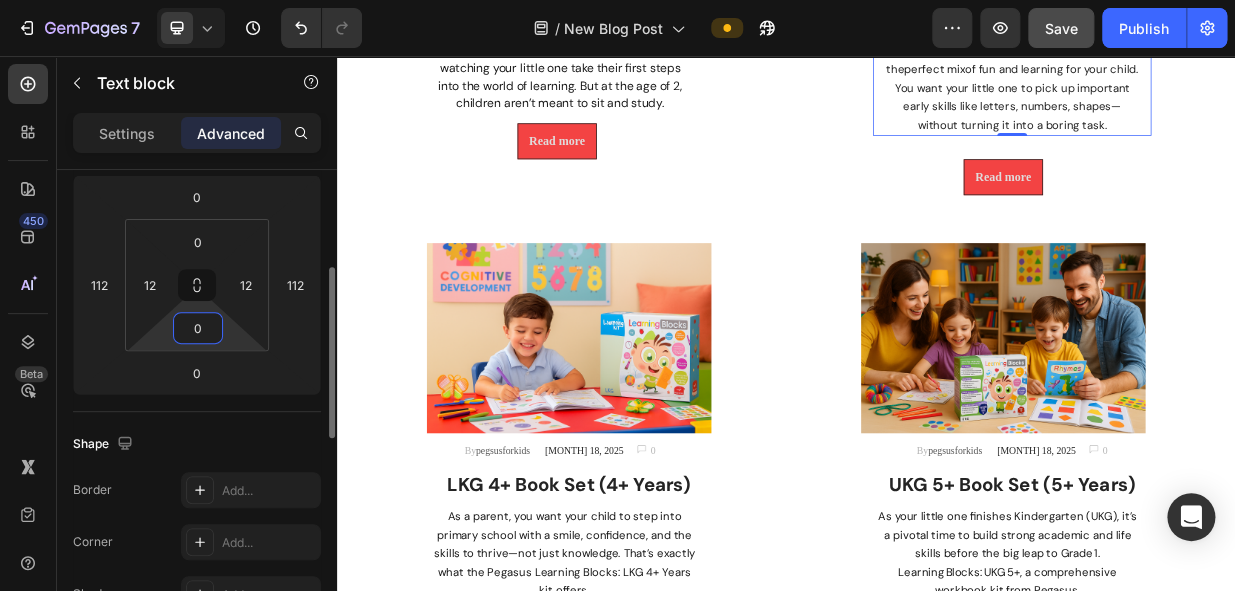 click on "0" at bounding box center [198, 328] 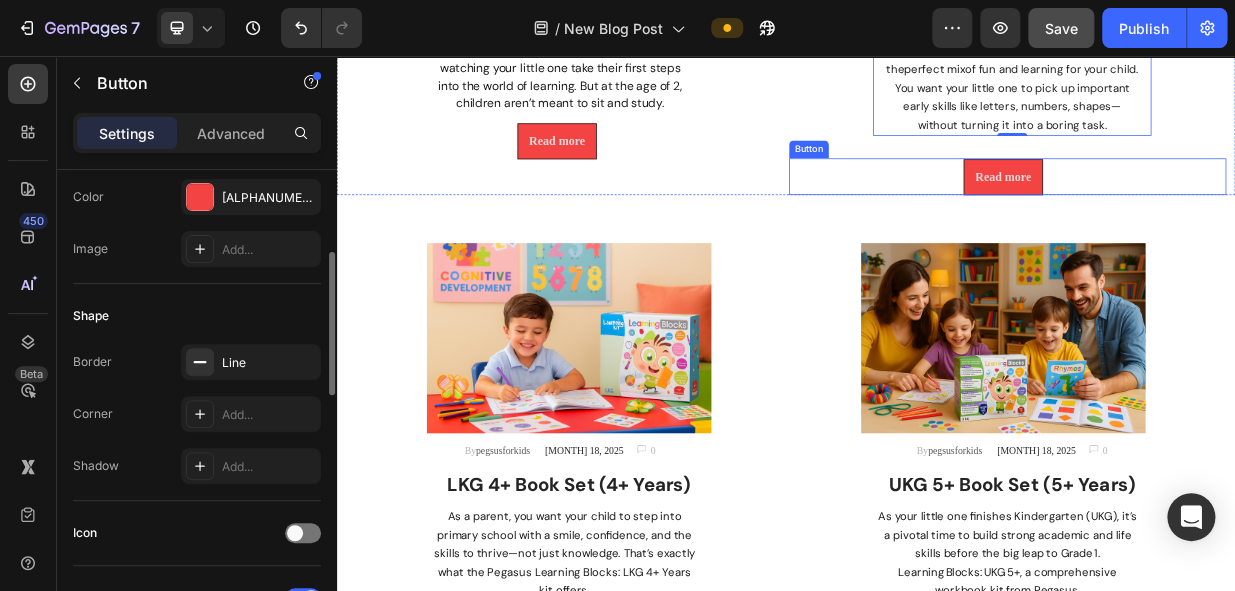 click on "Read more Button" at bounding box center [1233, 217] 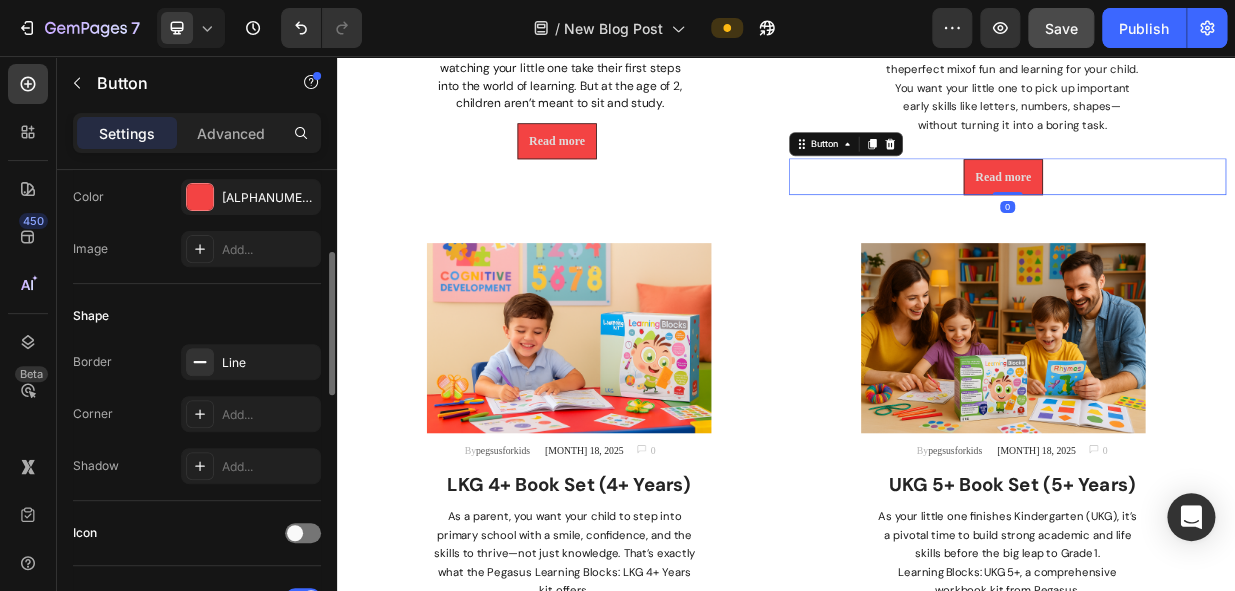 scroll, scrollTop: 0, scrollLeft: 0, axis: both 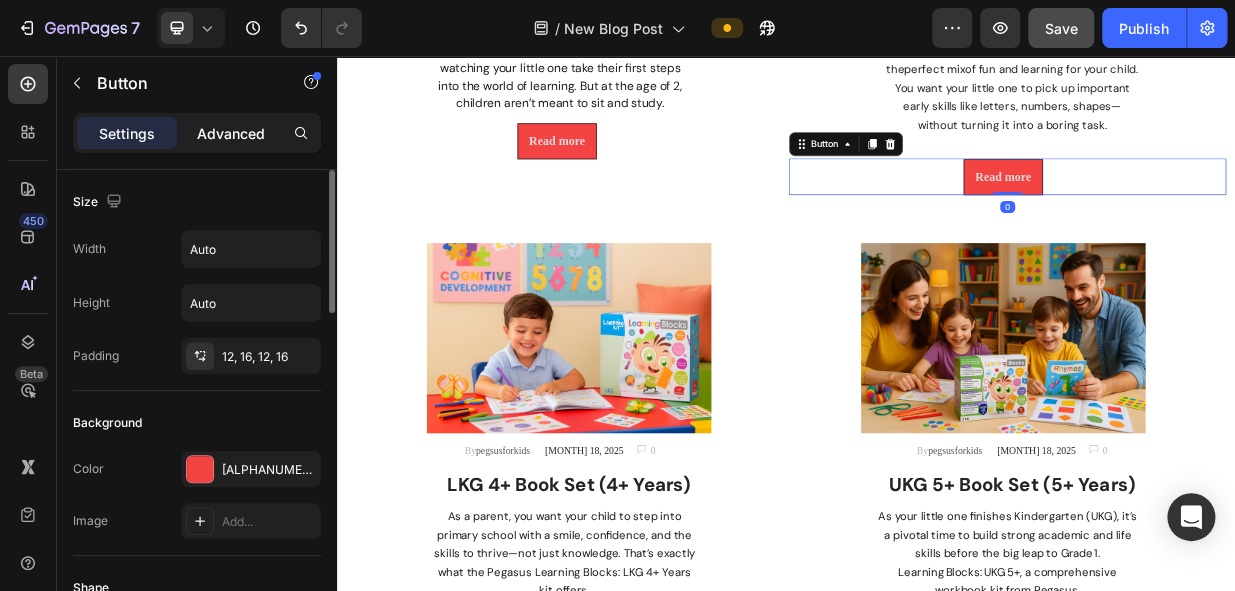 click on "Advanced" at bounding box center [231, 133] 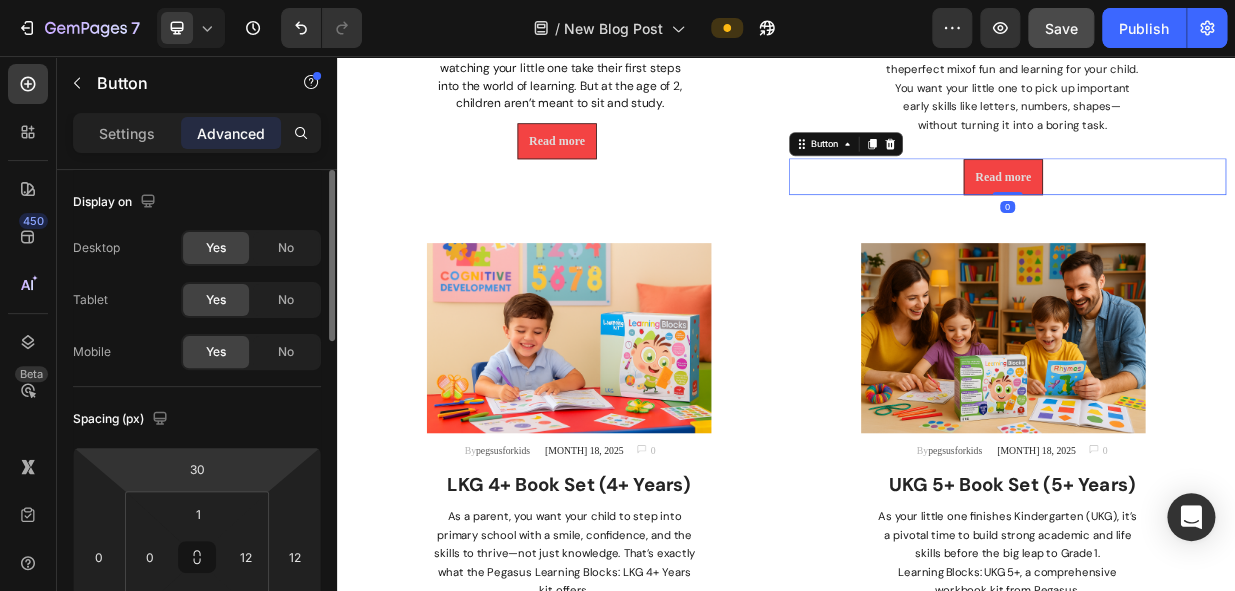 scroll, scrollTop: 181, scrollLeft: 0, axis: vertical 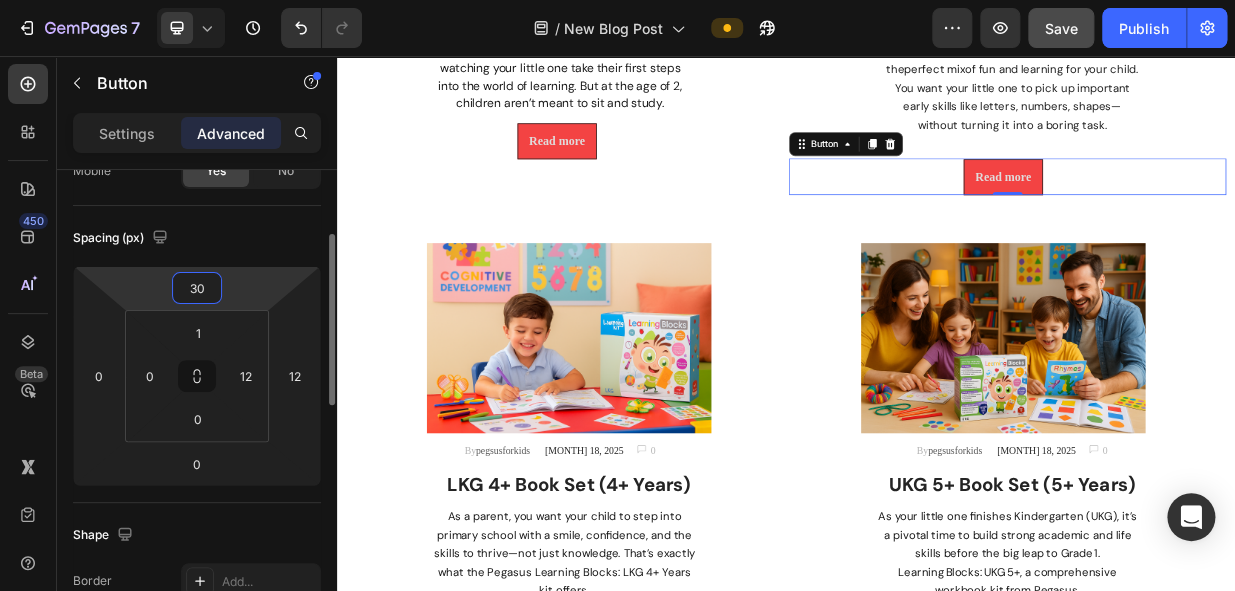 click on "30" at bounding box center [197, 288] 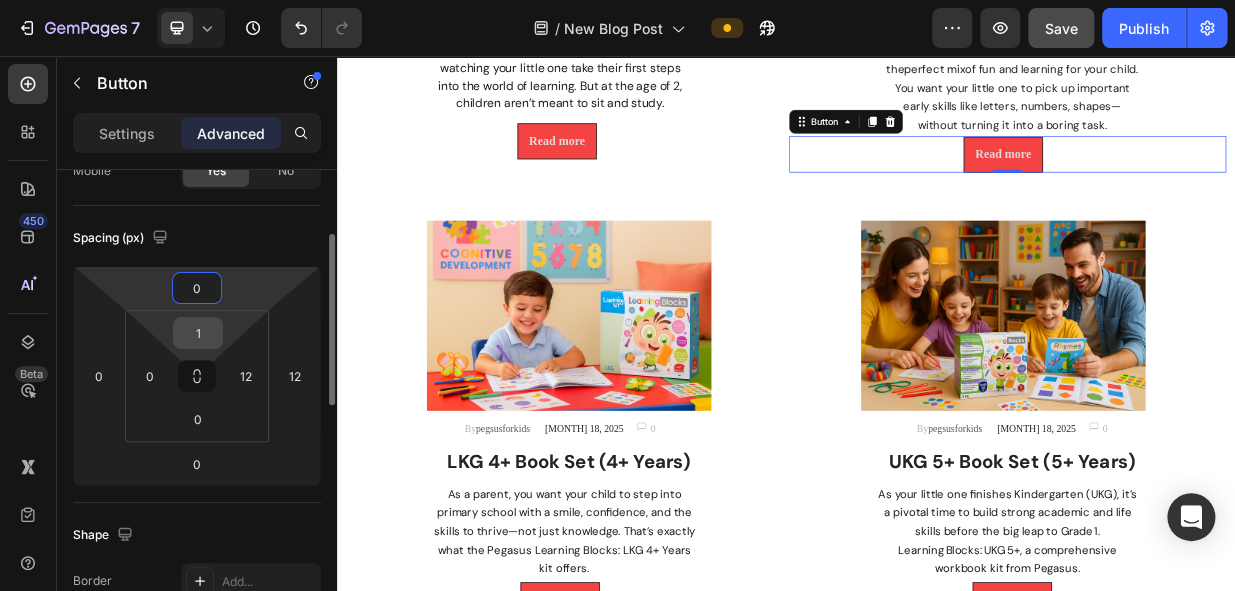 type on "0" 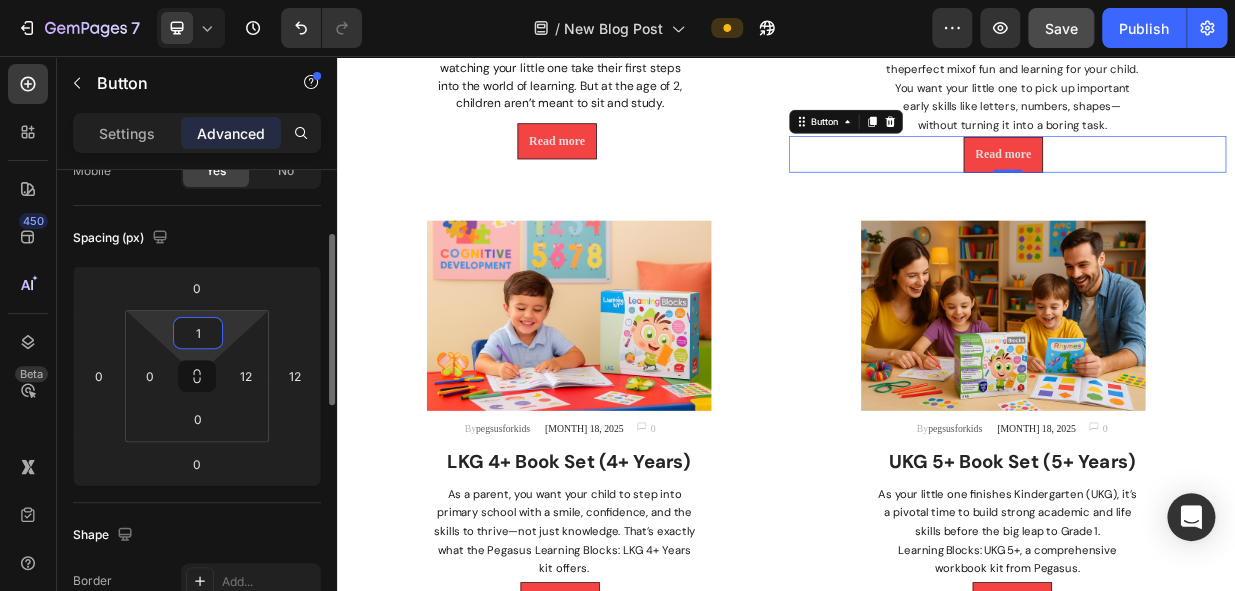 click on "1" at bounding box center (198, 333) 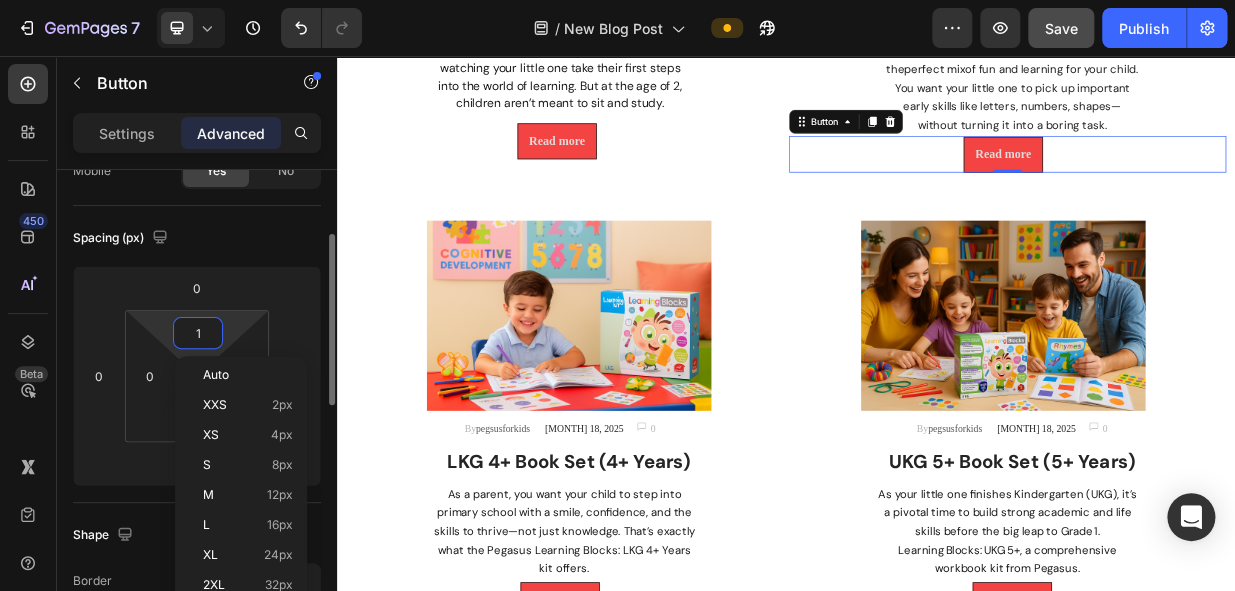 type on "0" 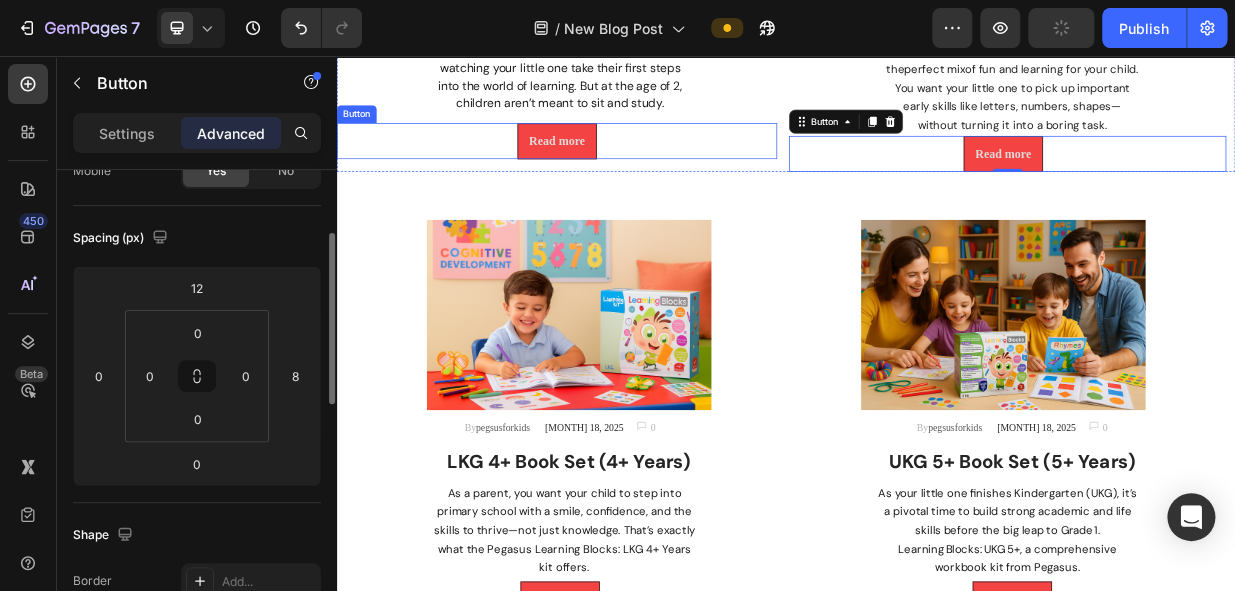 click on "Read more Button" at bounding box center (631, 170) 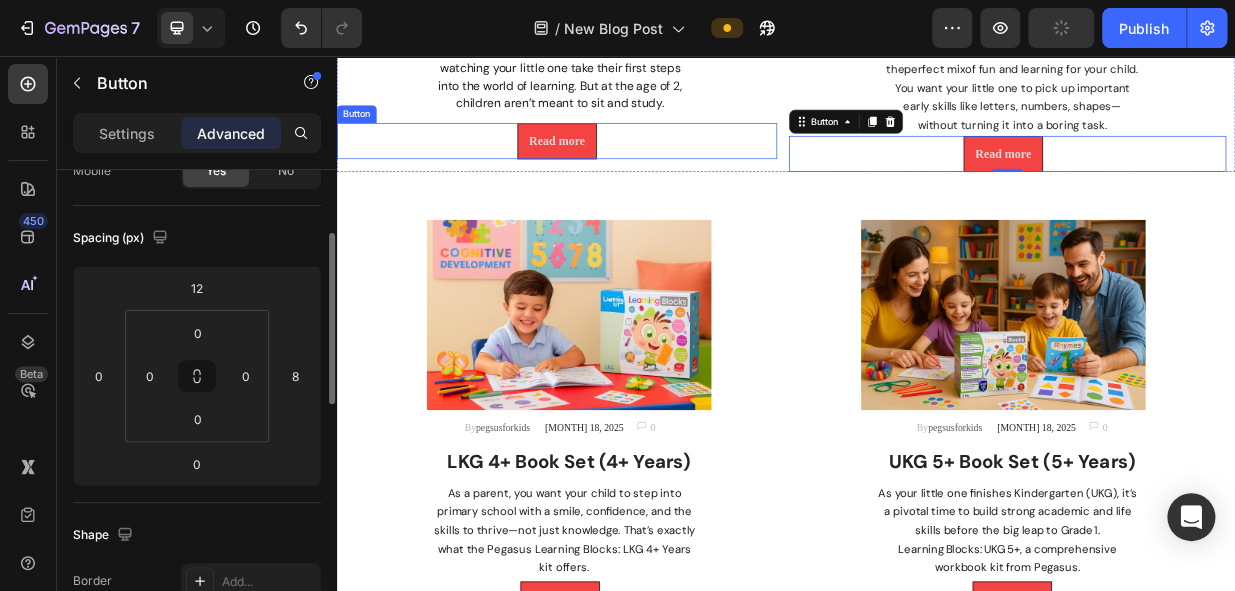 scroll, scrollTop: 180, scrollLeft: 0, axis: vertical 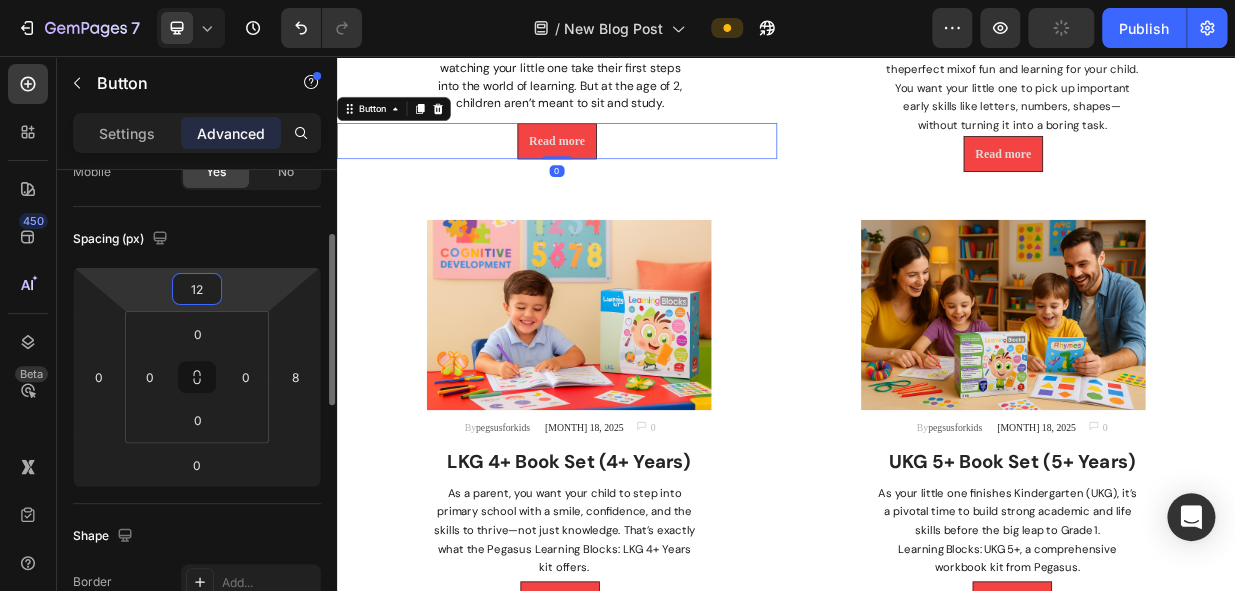 click on "12" at bounding box center [197, 289] 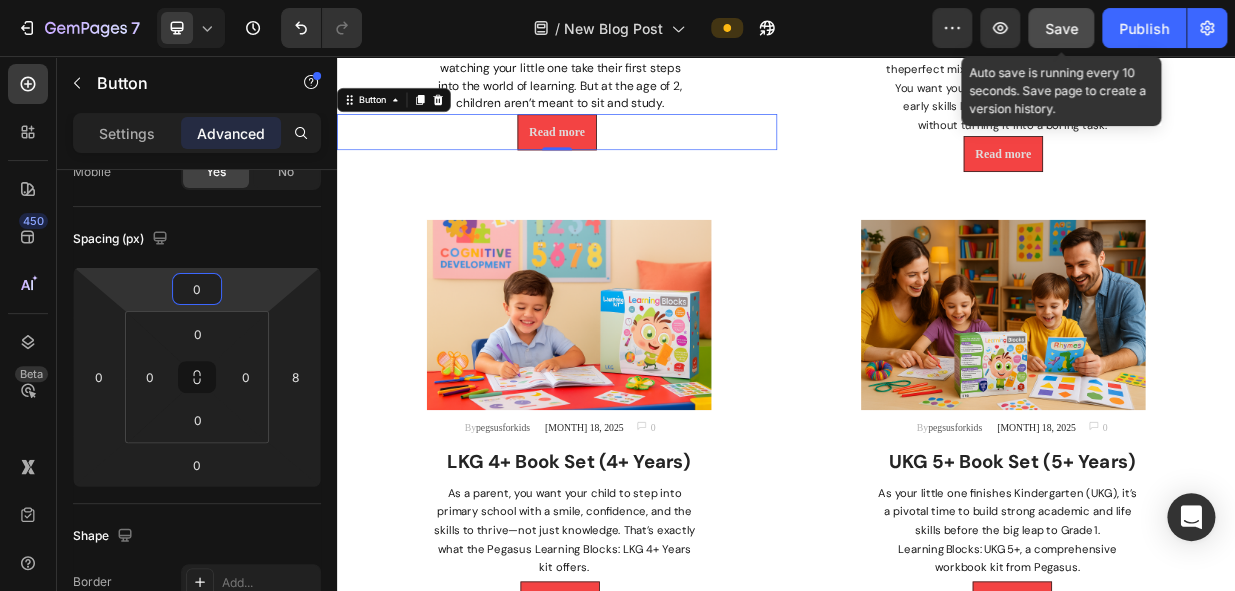 type on "0" 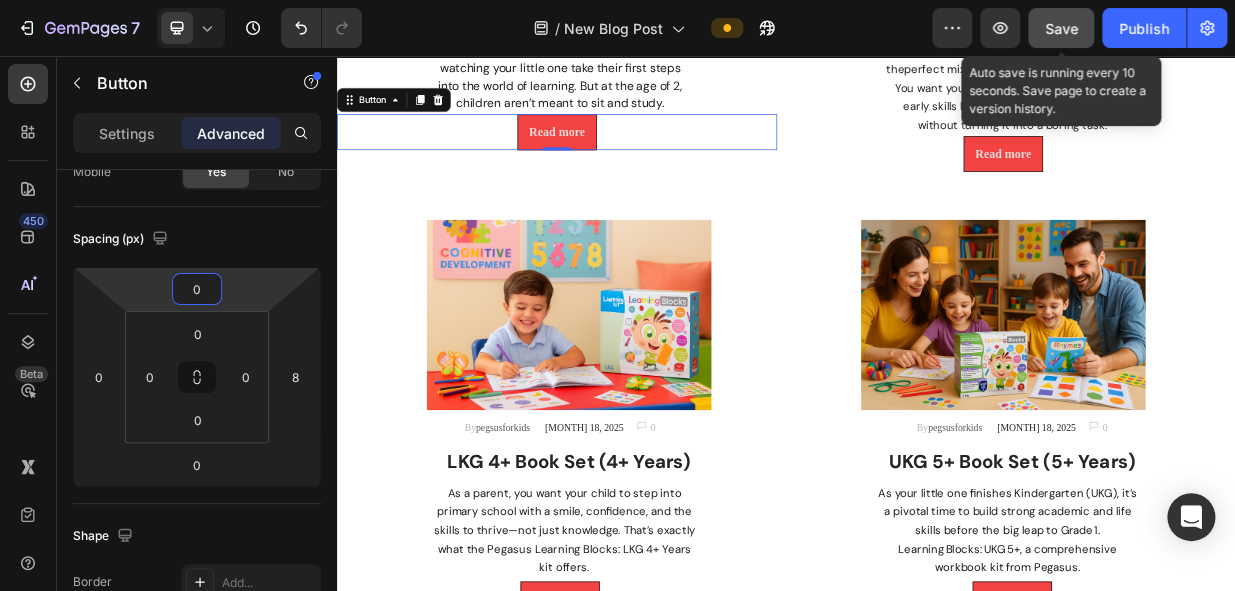 click on "Save" at bounding box center (1061, 28) 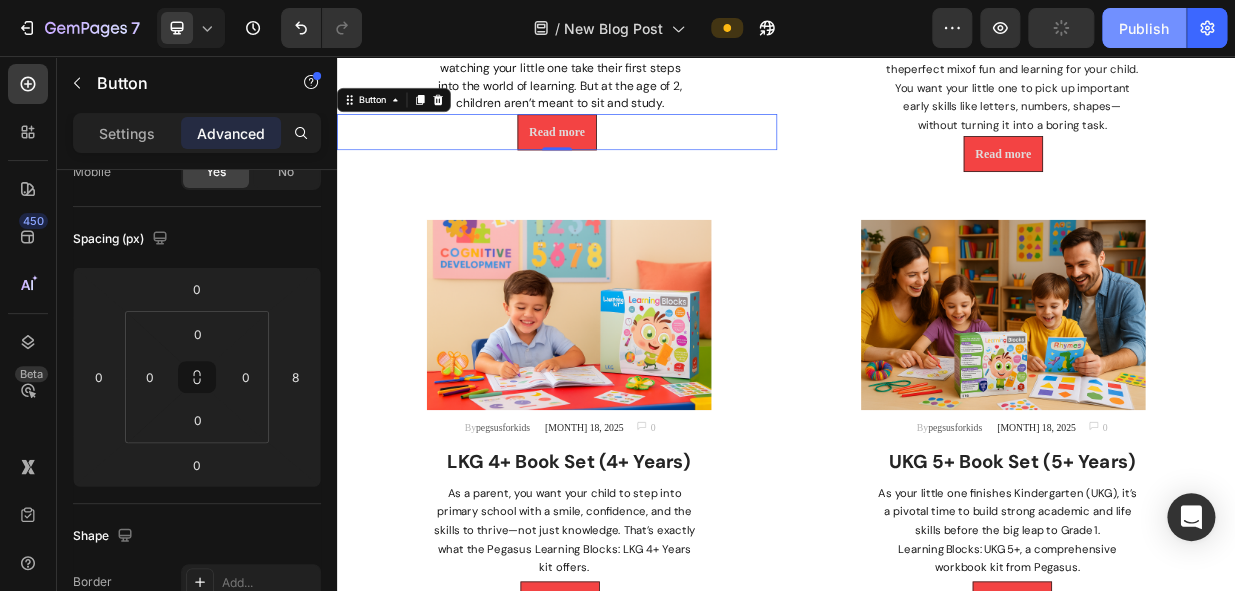 click on "Publish" at bounding box center [1144, 28] 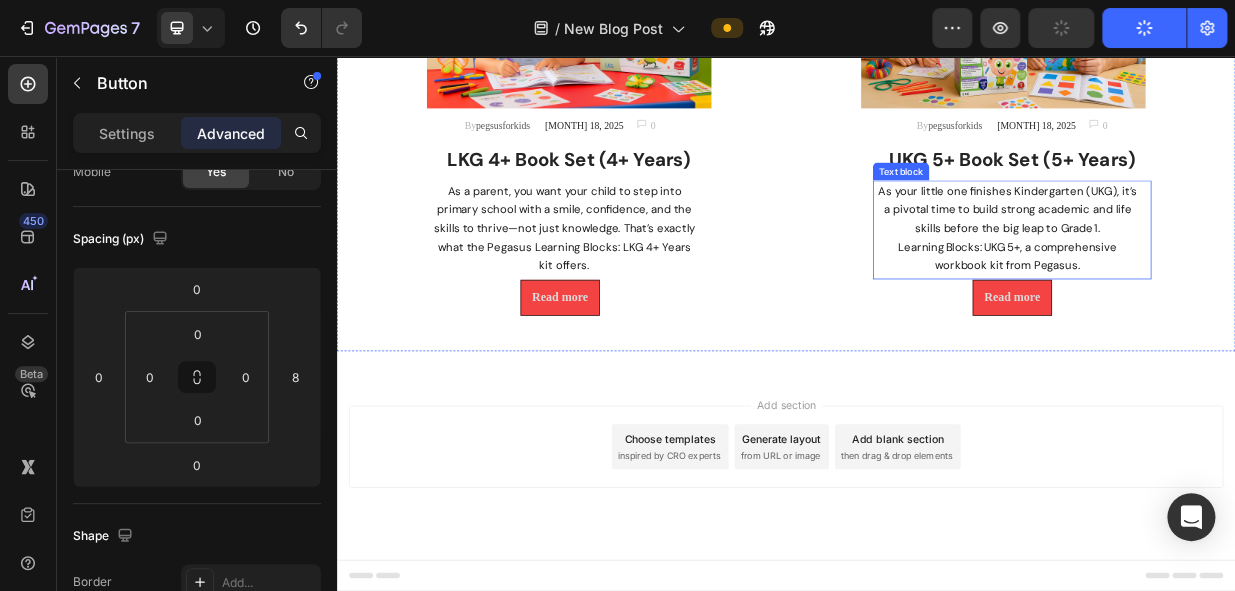 scroll, scrollTop: 937, scrollLeft: 0, axis: vertical 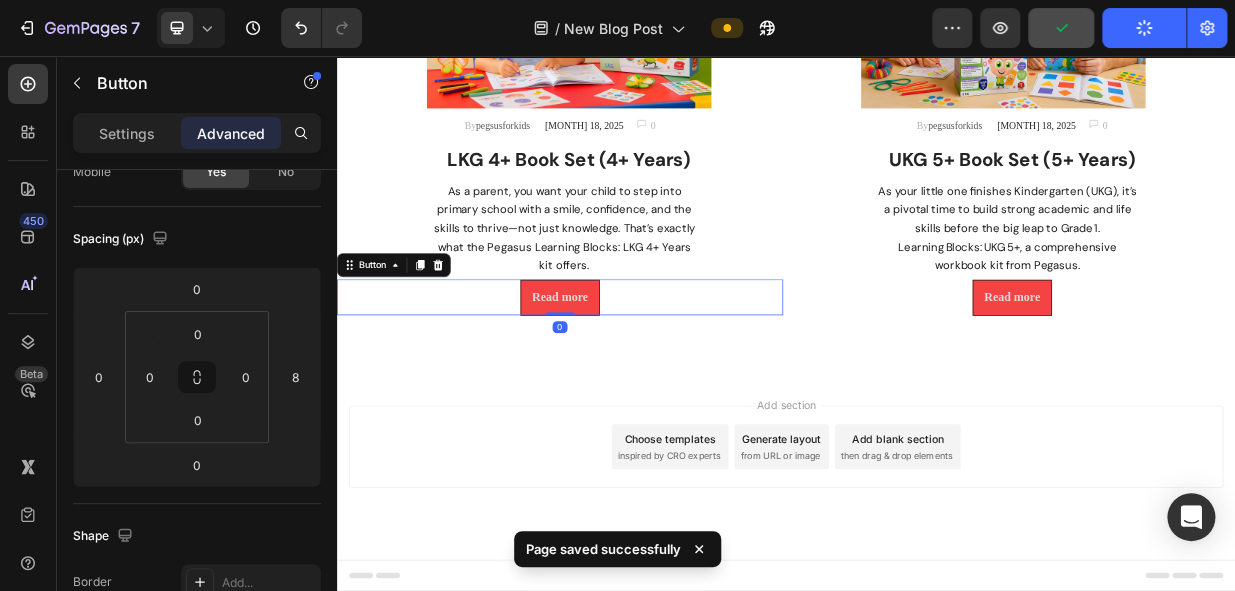 click on "Read more Button   0" at bounding box center (635, 379) 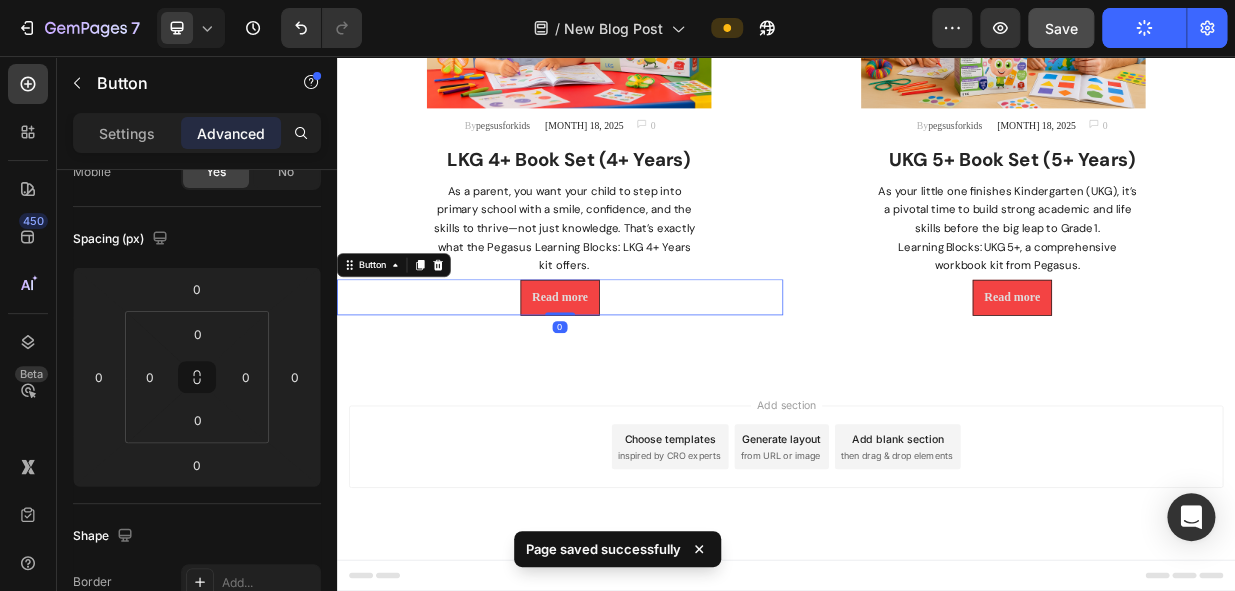 scroll, scrollTop: 180, scrollLeft: 0, axis: vertical 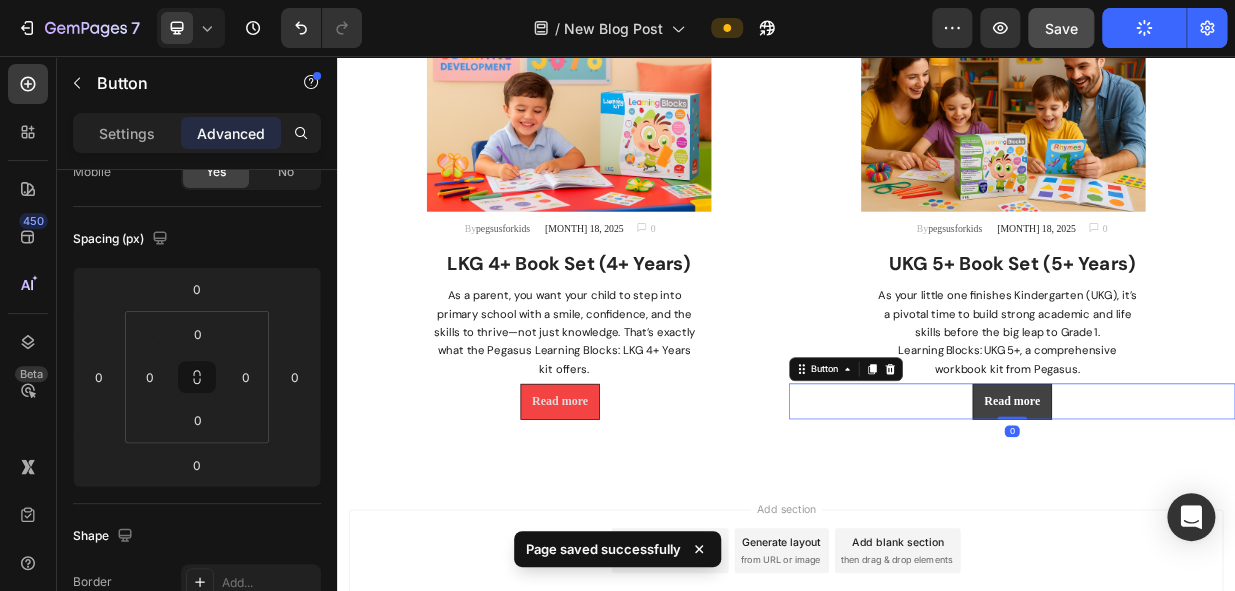 click on "Read more" at bounding box center (1239, 518) 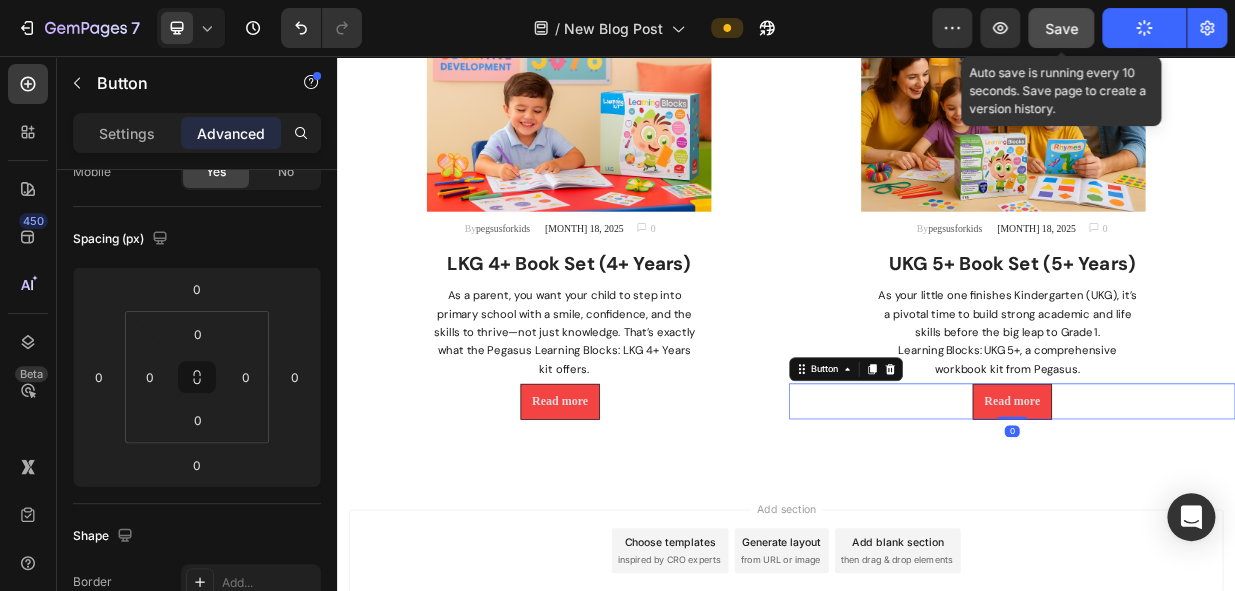 click on "Save" at bounding box center [1061, 28] 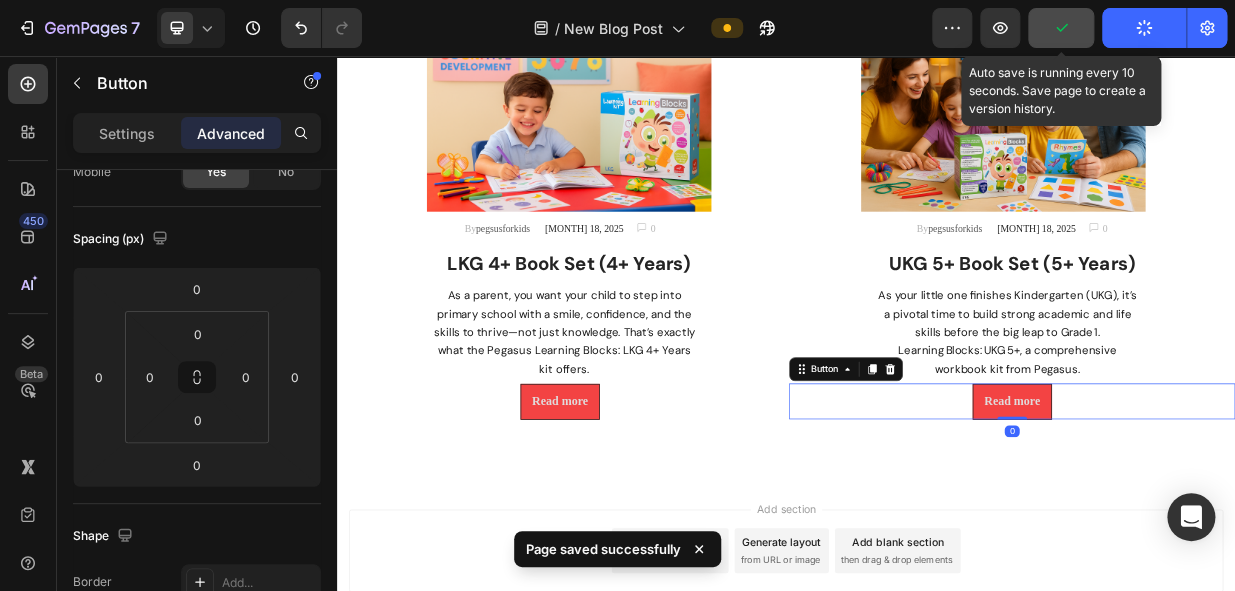 click 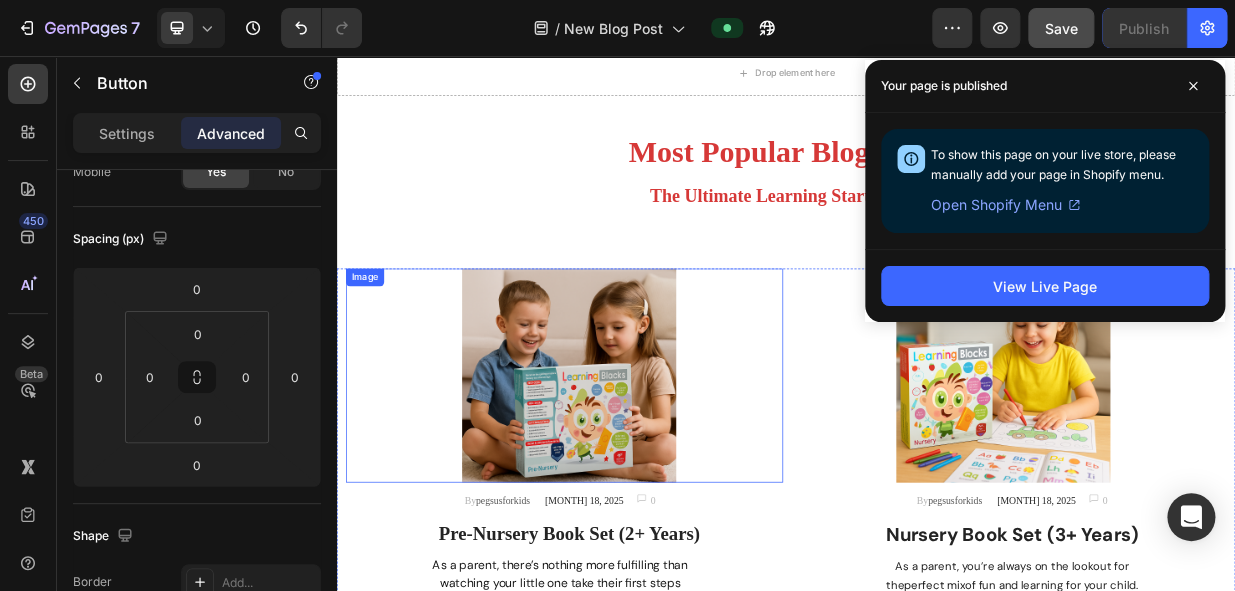 scroll, scrollTop: 0, scrollLeft: 0, axis: both 